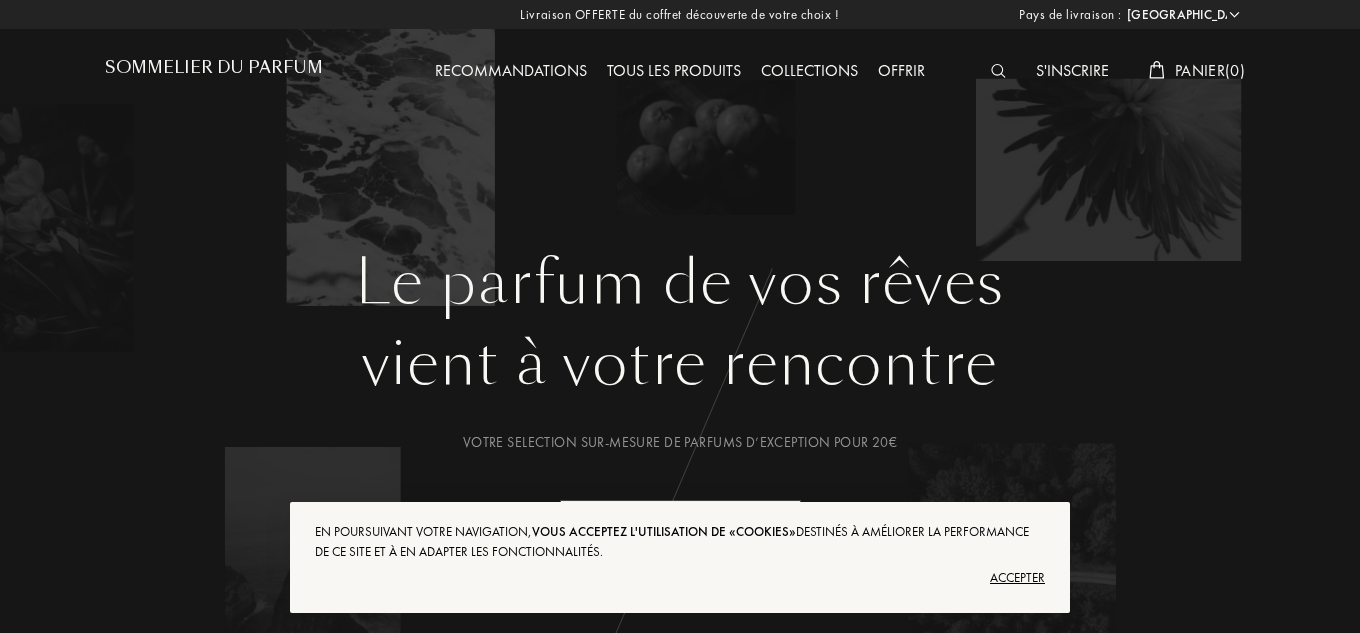select on "FR" 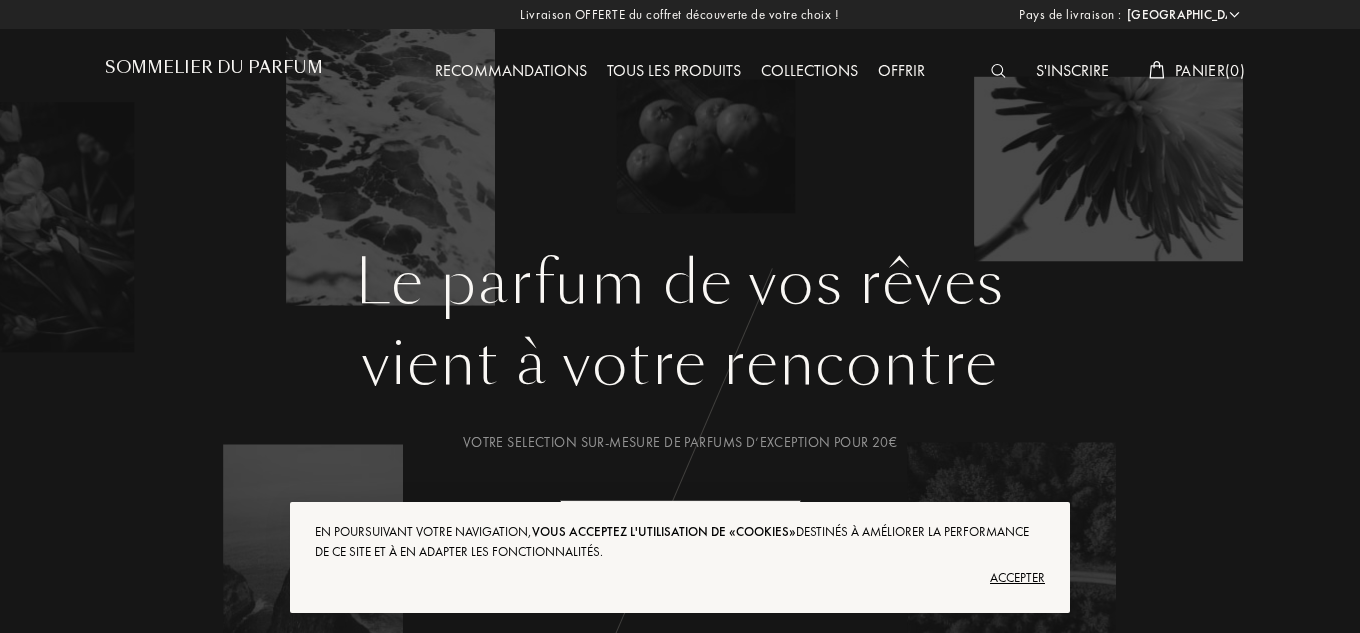 scroll, scrollTop: 0, scrollLeft: 0, axis: both 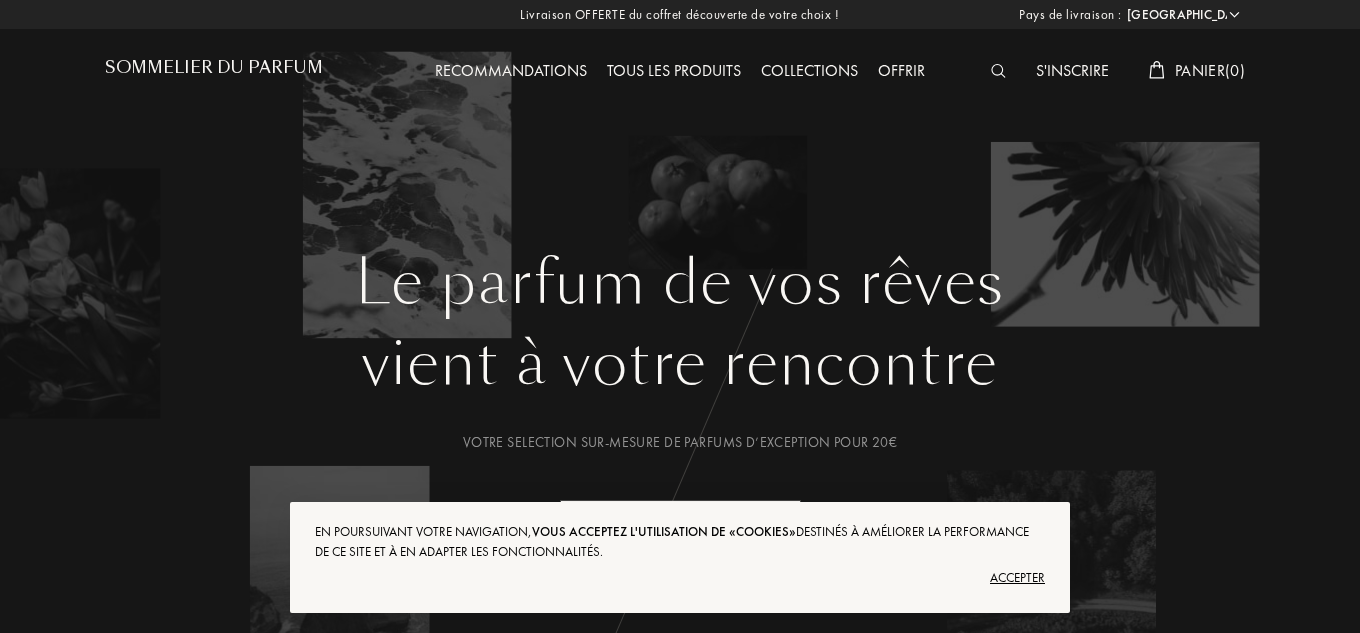click on "Accepter" at bounding box center [680, 578] 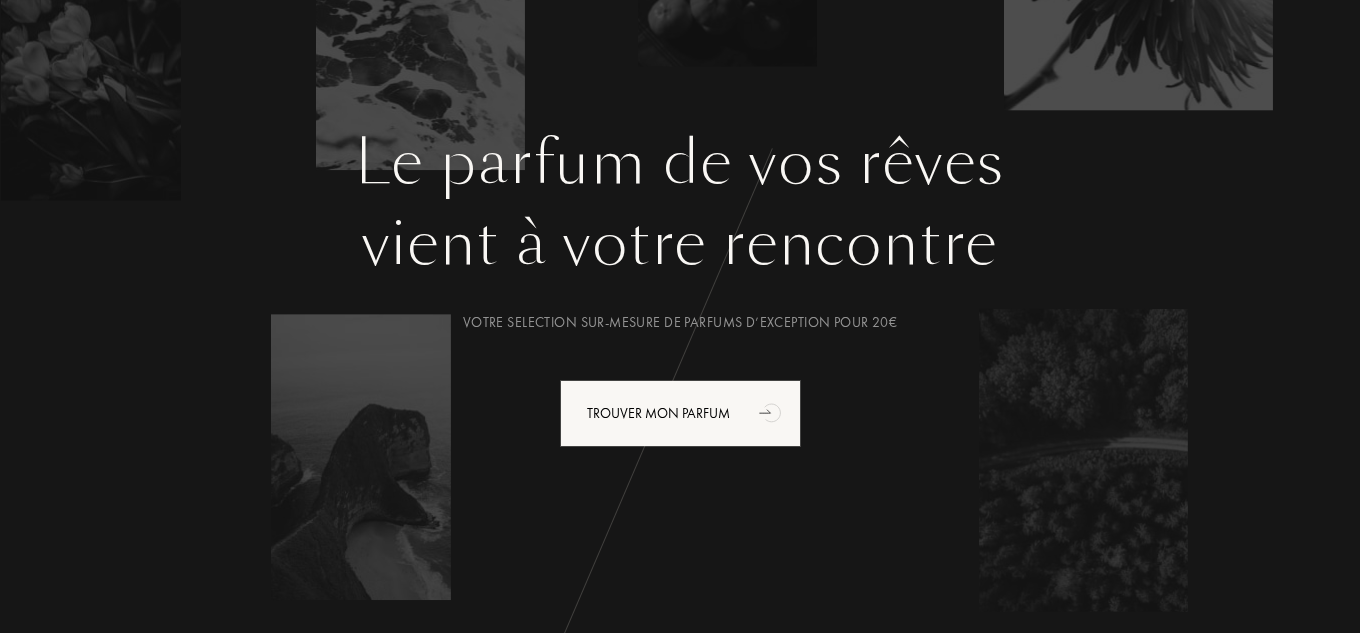 scroll, scrollTop: 0, scrollLeft: 0, axis: both 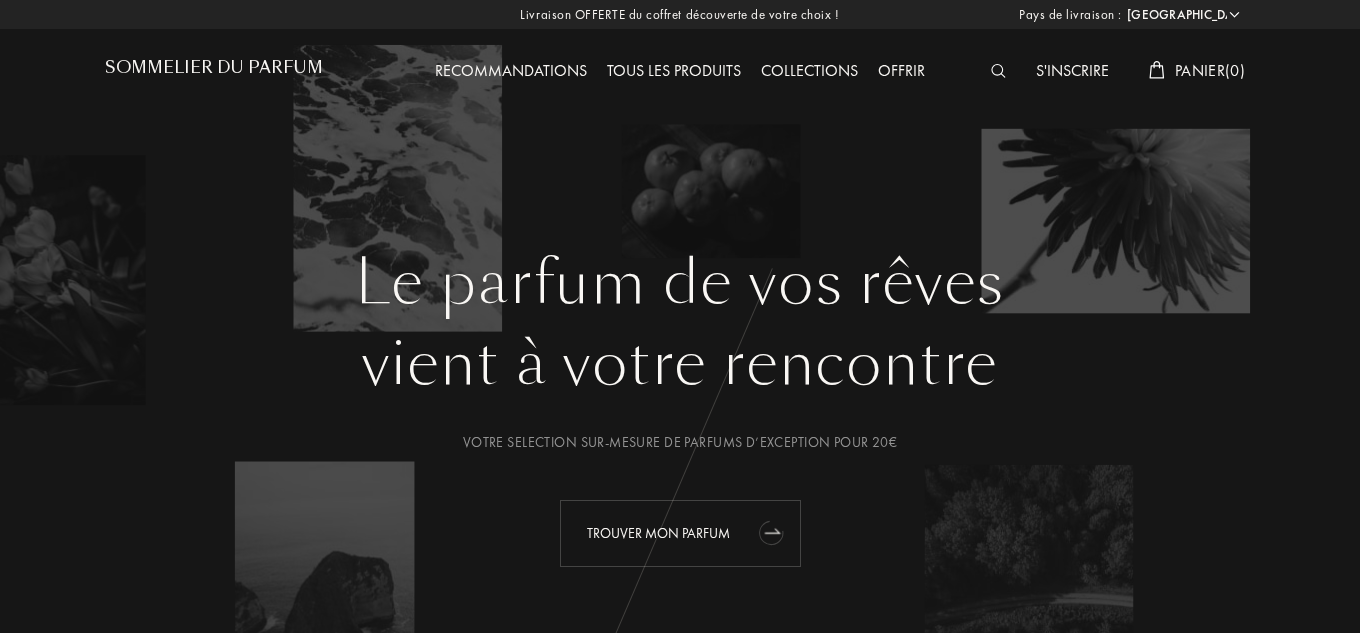 click on "Trouver mon parfum" at bounding box center [680, 533] 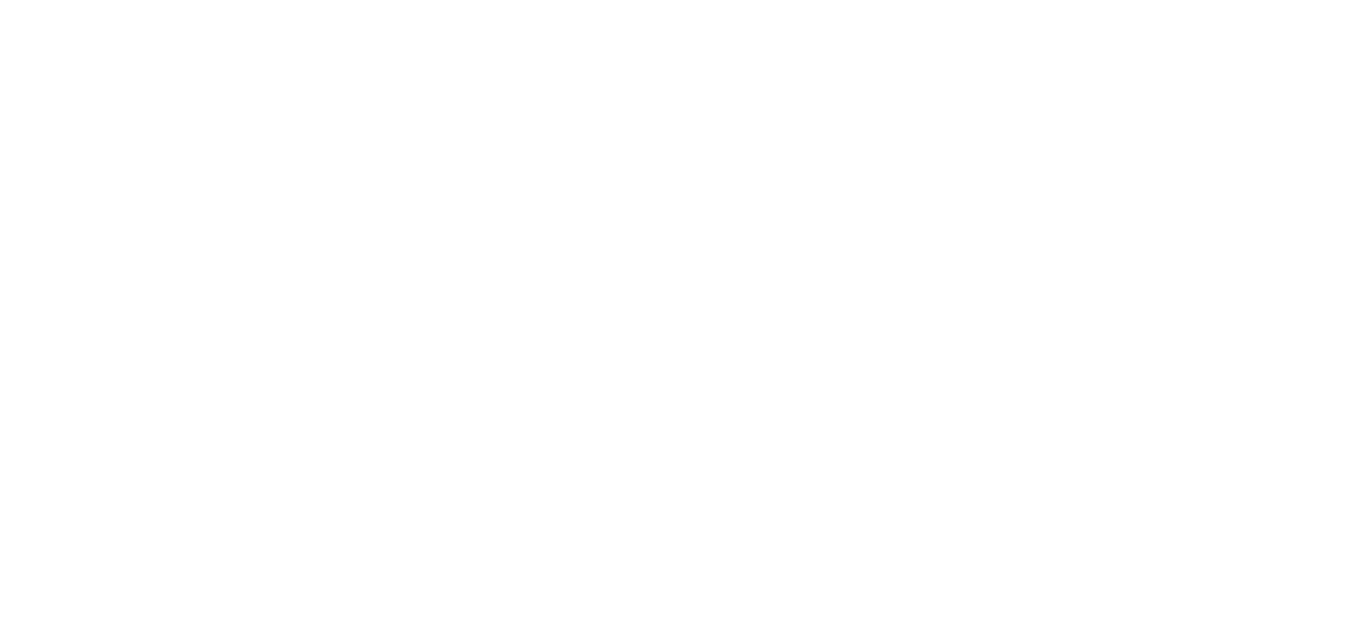 scroll, scrollTop: 0, scrollLeft: 0, axis: both 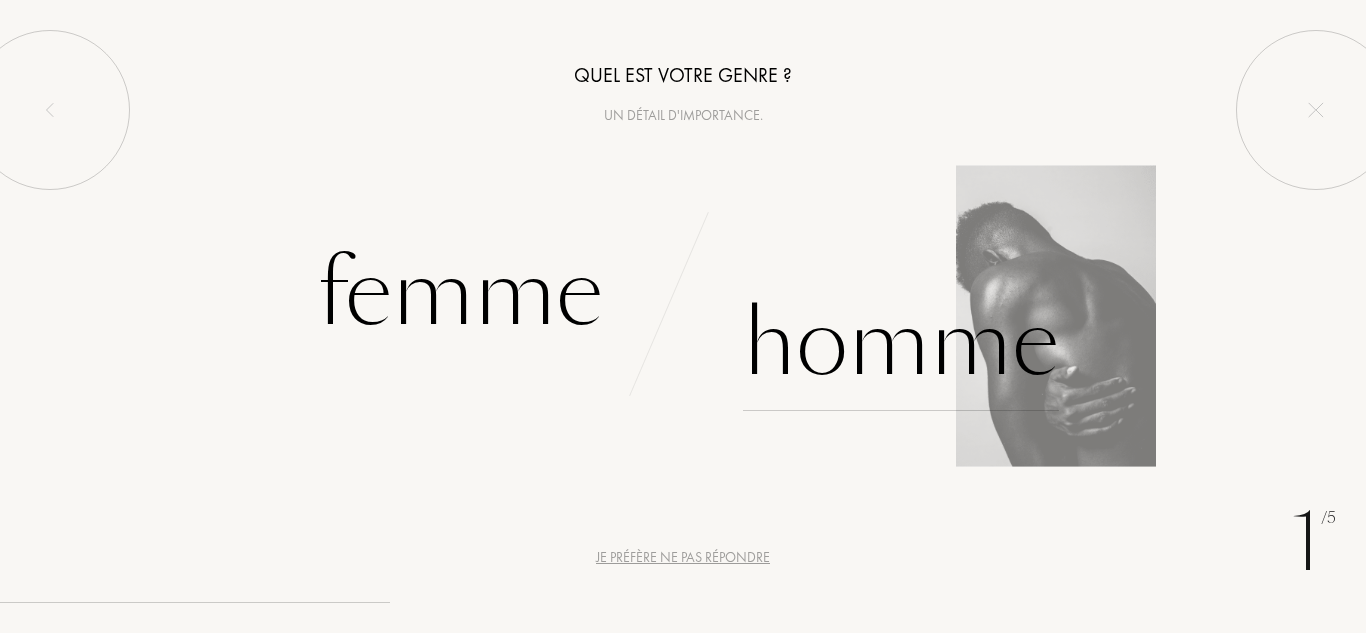 click on "Homme" at bounding box center [901, 343] 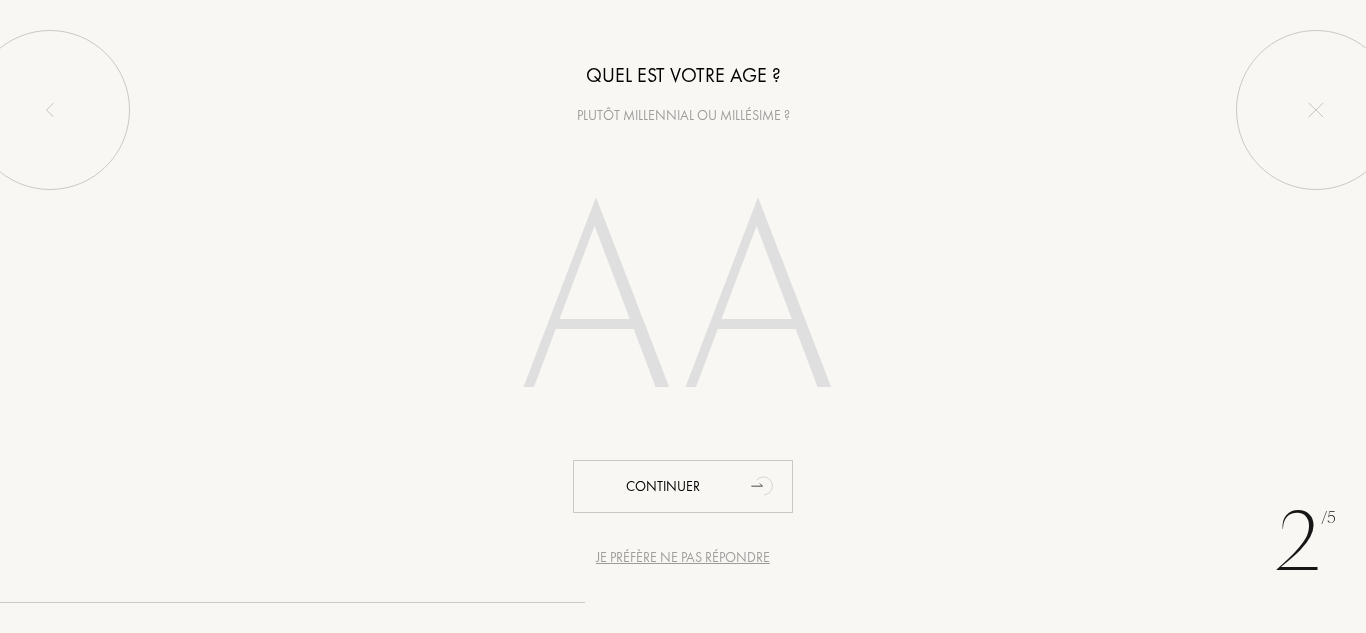 click on "Je préfère ne pas répondre" at bounding box center [683, 557] 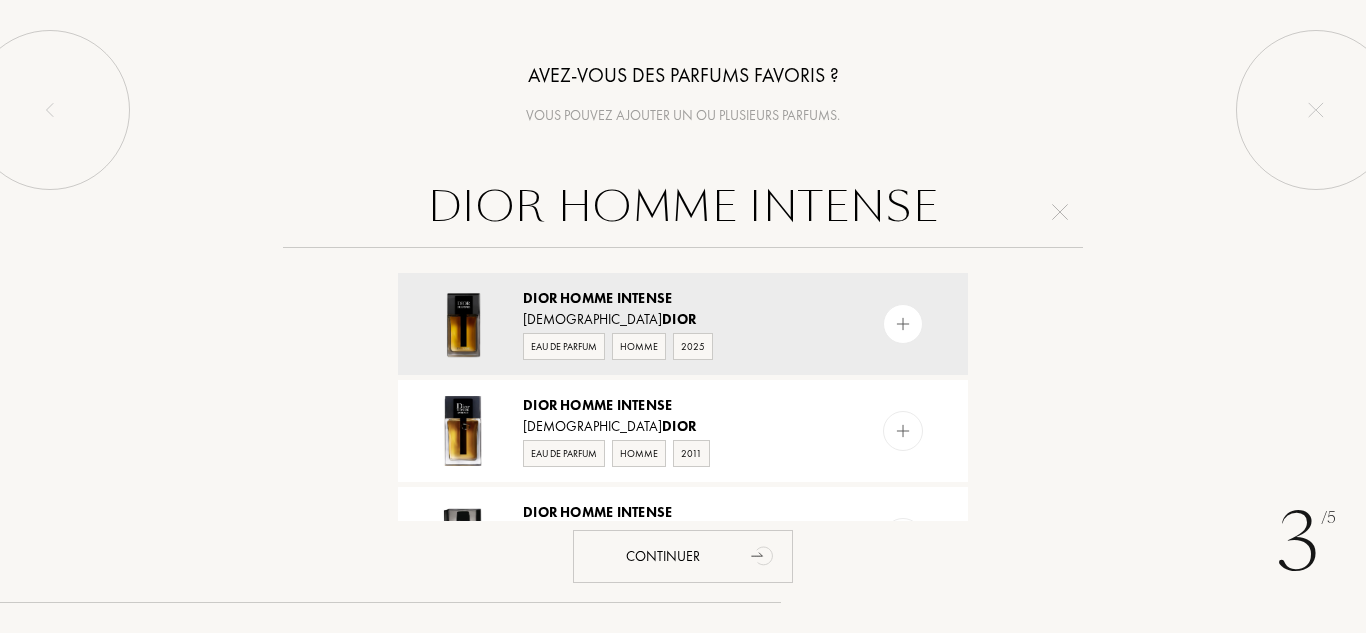 type on "DIOR HOMME INTENSE" 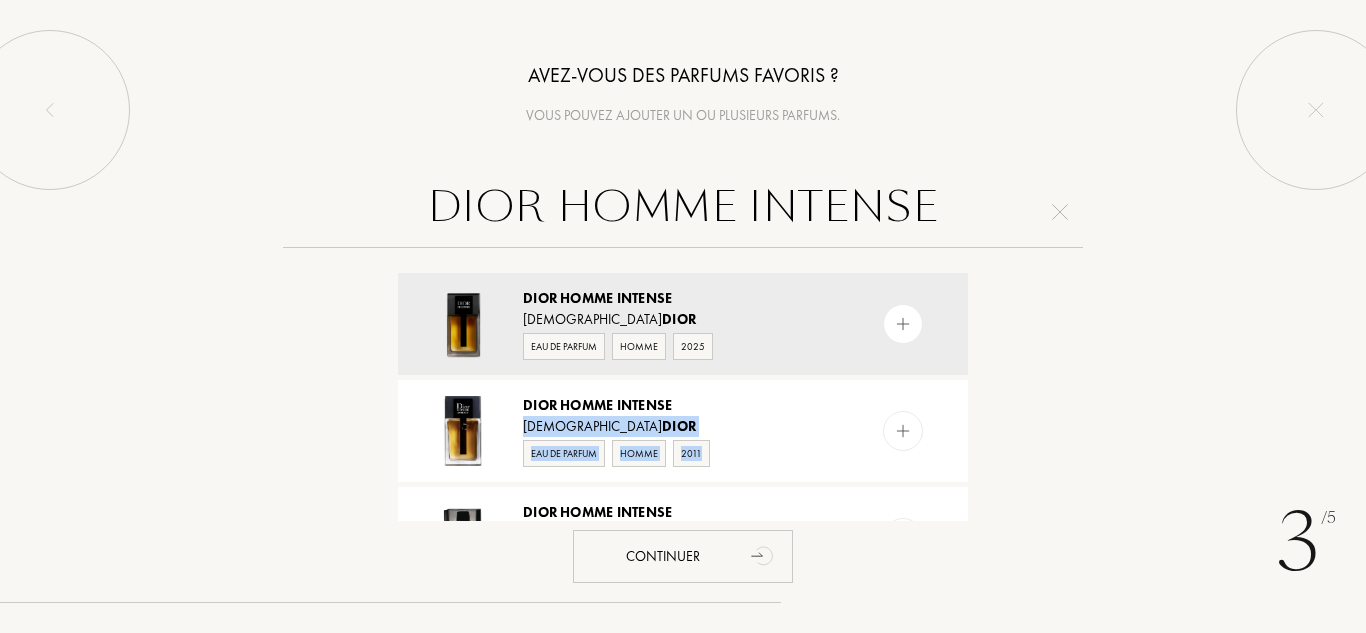 drag, startPoint x: 983, startPoint y: 389, endPoint x: 981, endPoint y: 469, distance: 80.024994 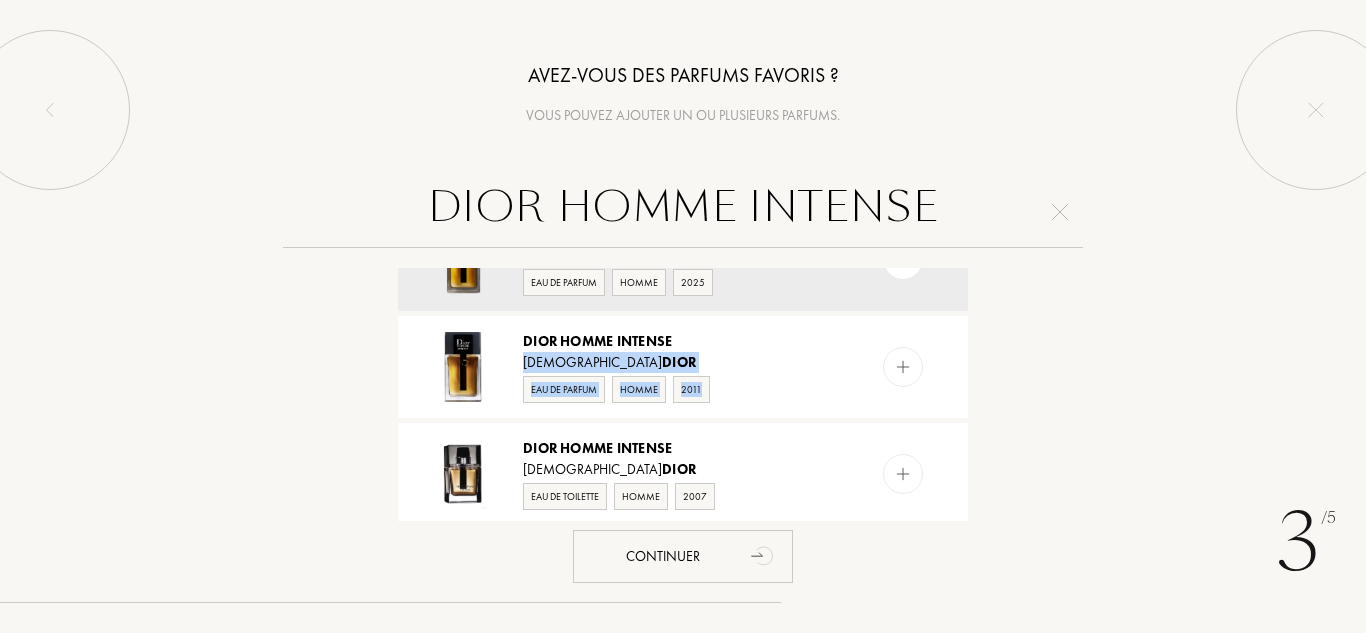 scroll, scrollTop: 44, scrollLeft: 0, axis: vertical 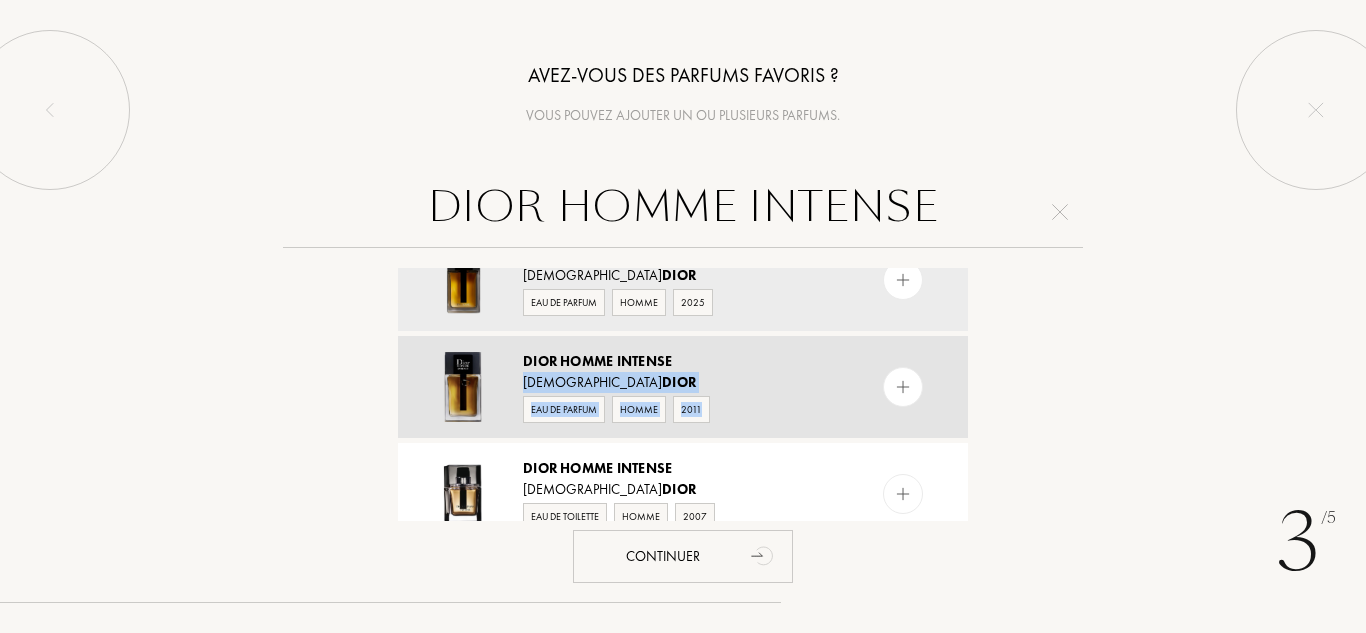 click at bounding box center [463, 387] 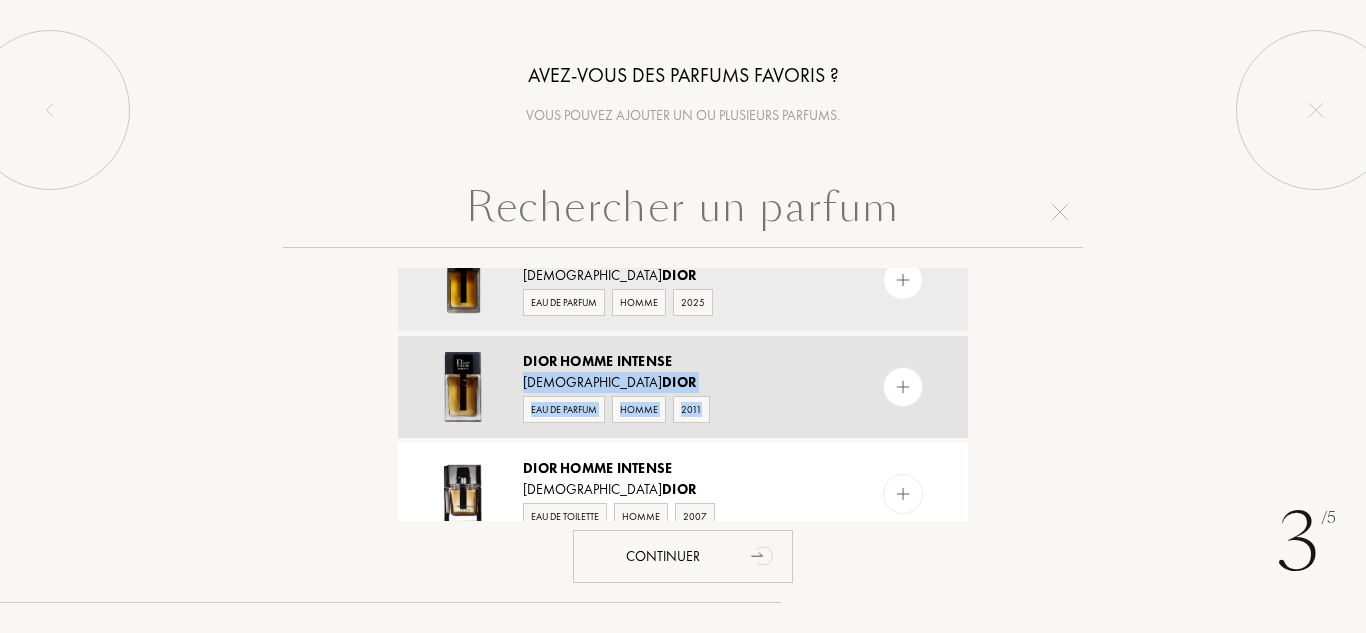 scroll, scrollTop: 0, scrollLeft: 0, axis: both 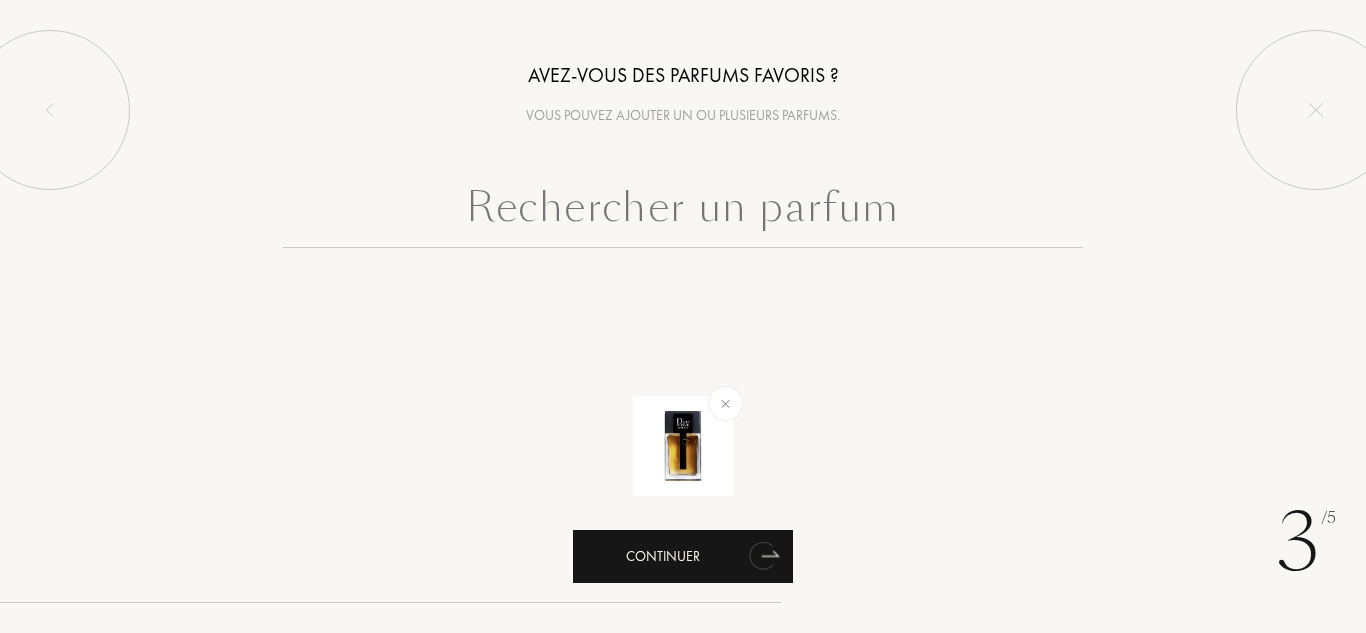 click on "Continuer" at bounding box center [683, 556] 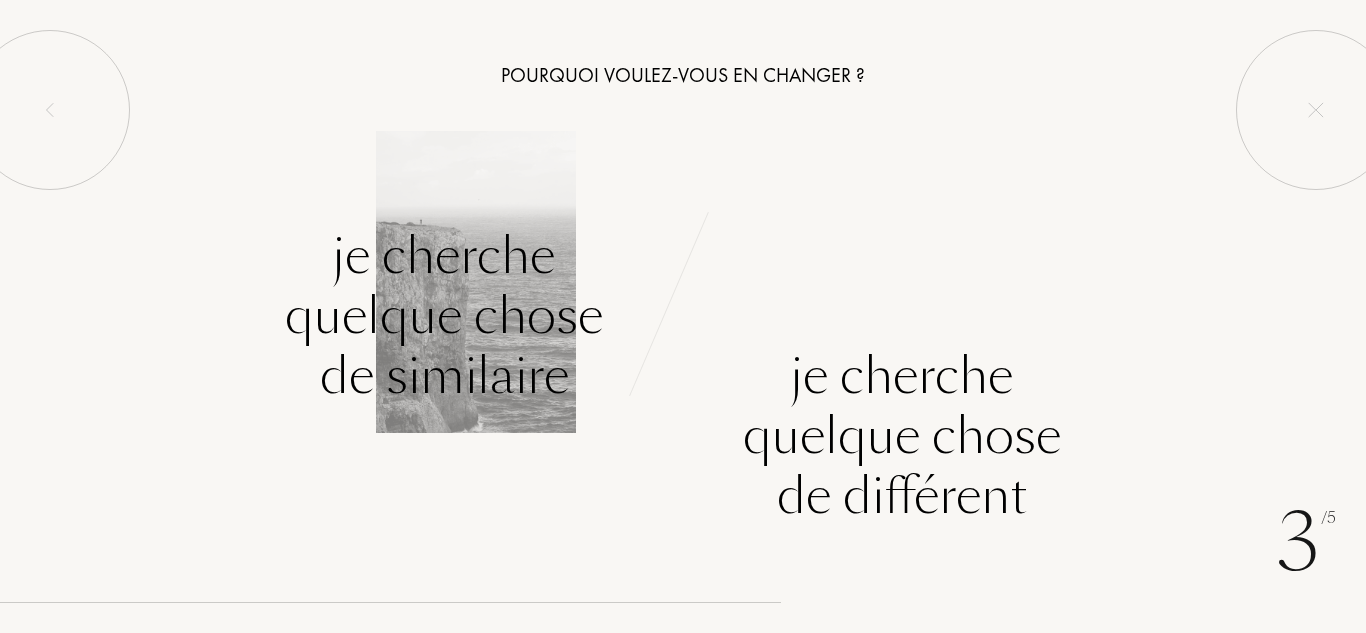 click on "Je cherche
quelque chose
de similaire" at bounding box center [444, 316] 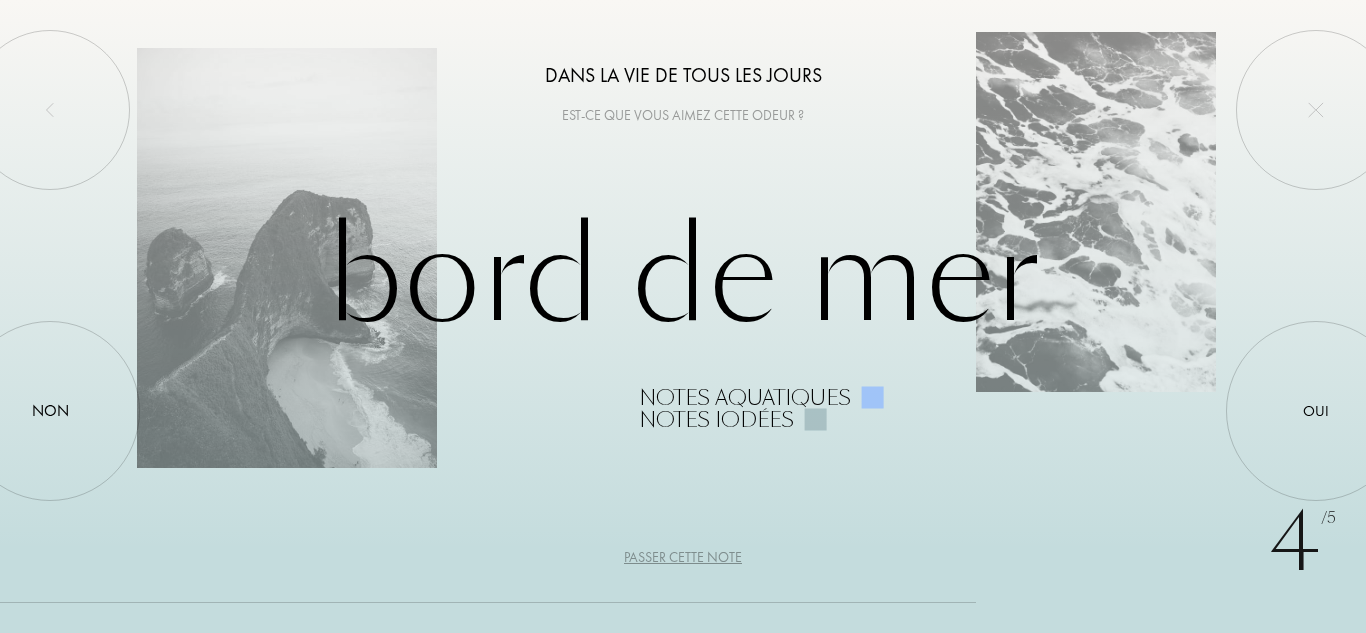 click on "Passer cette note" at bounding box center [683, 557] 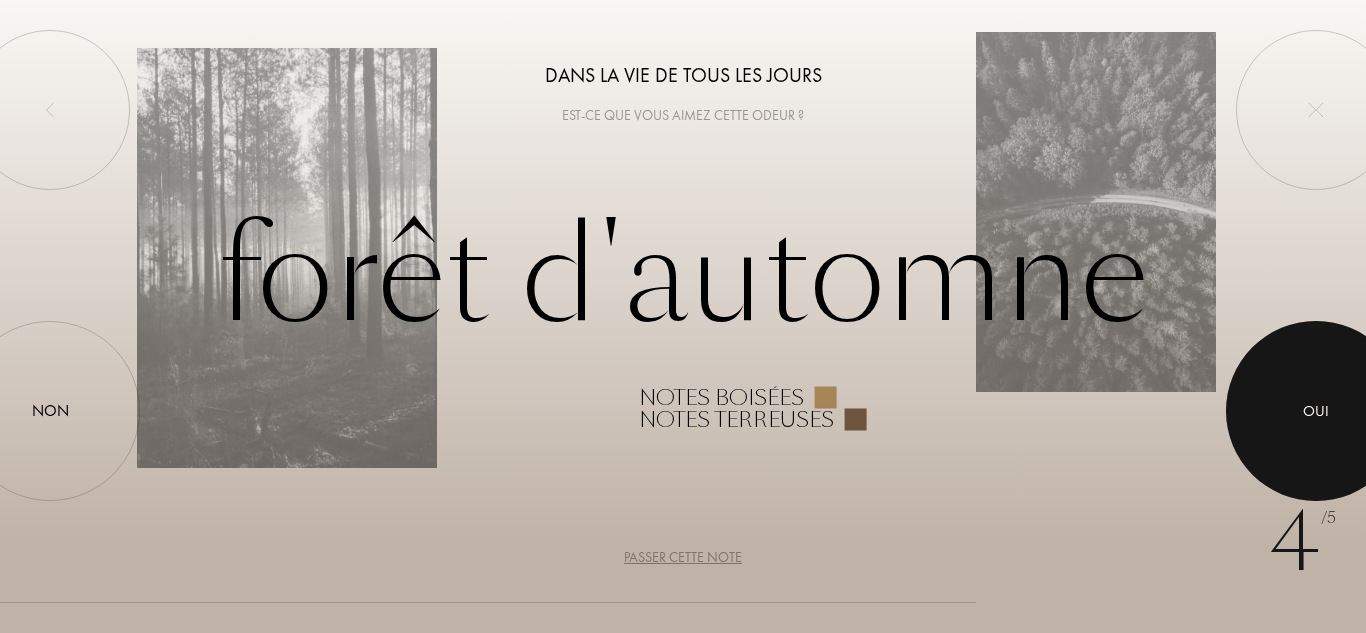 click at bounding box center [1316, 411] 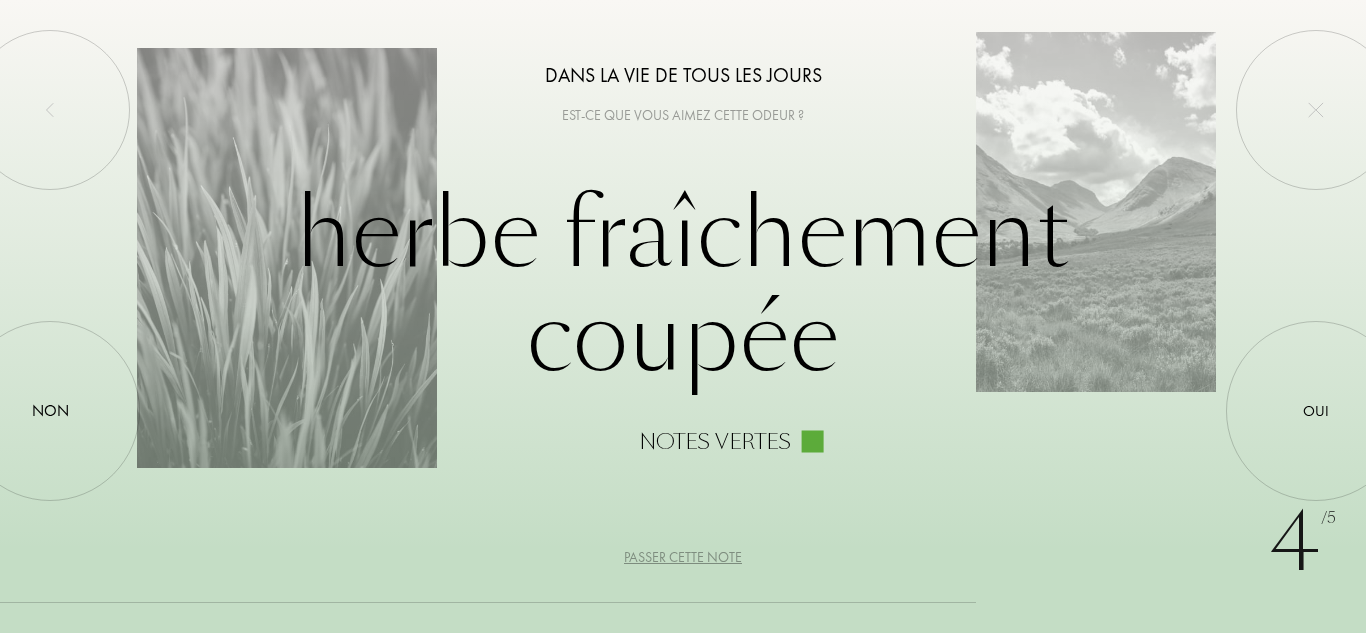 click on "Passer cette note" at bounding box center (683, 557) 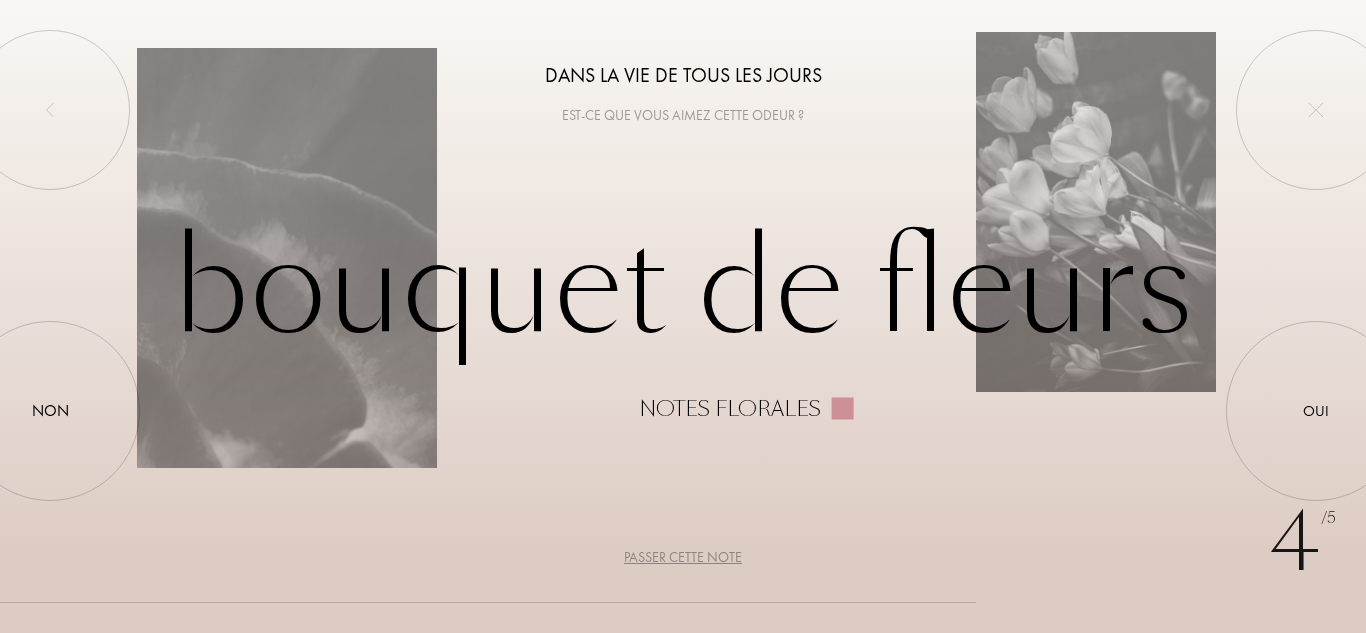 click on "Passer cette note" at bounding box center [683, 557] 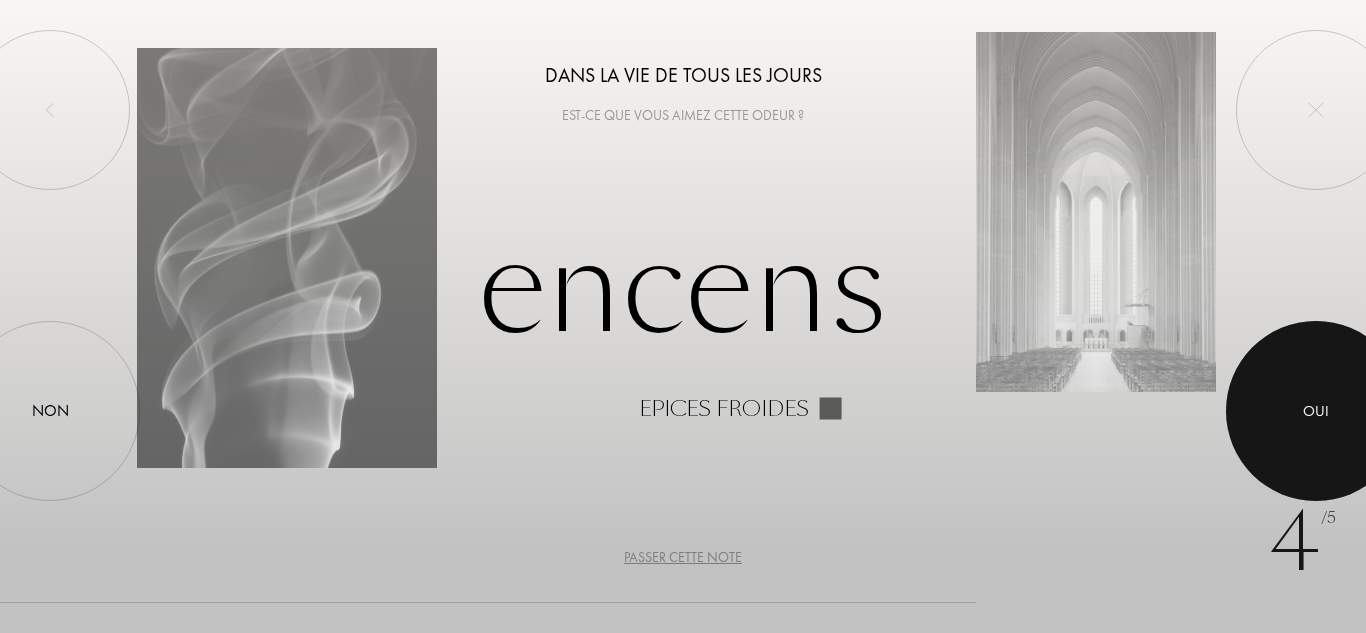 click at bounding box center (1316, 411) 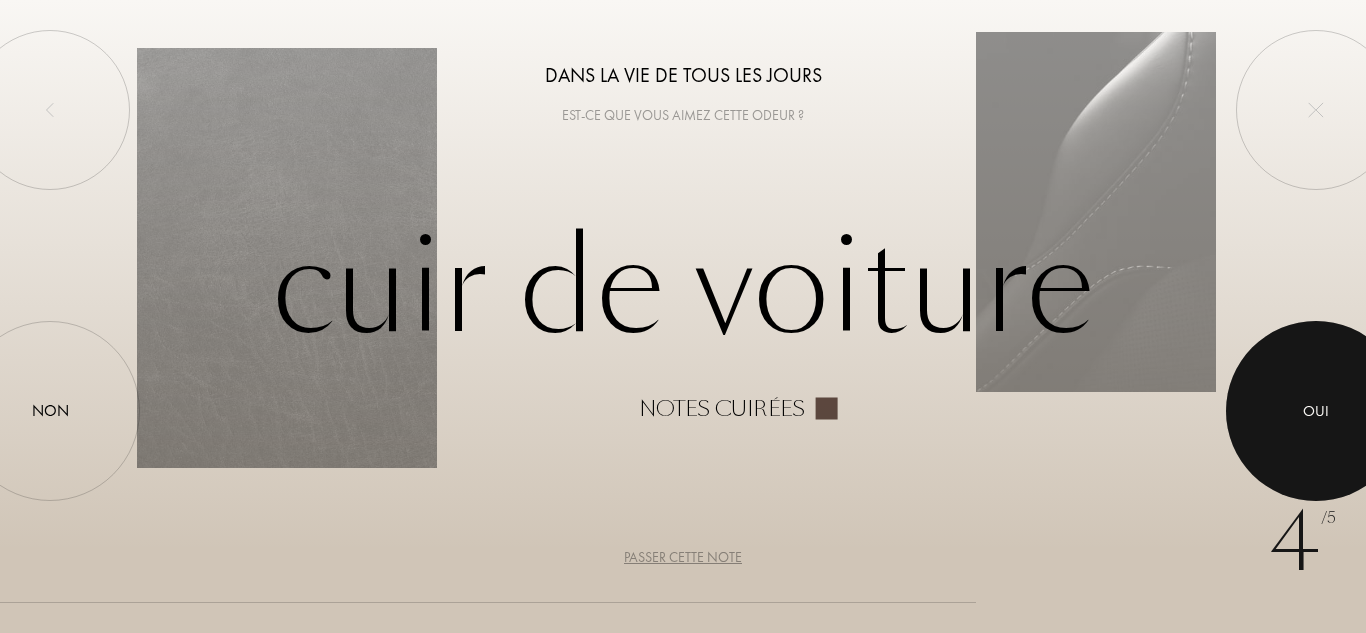 click at bounding box center (1316, 411) 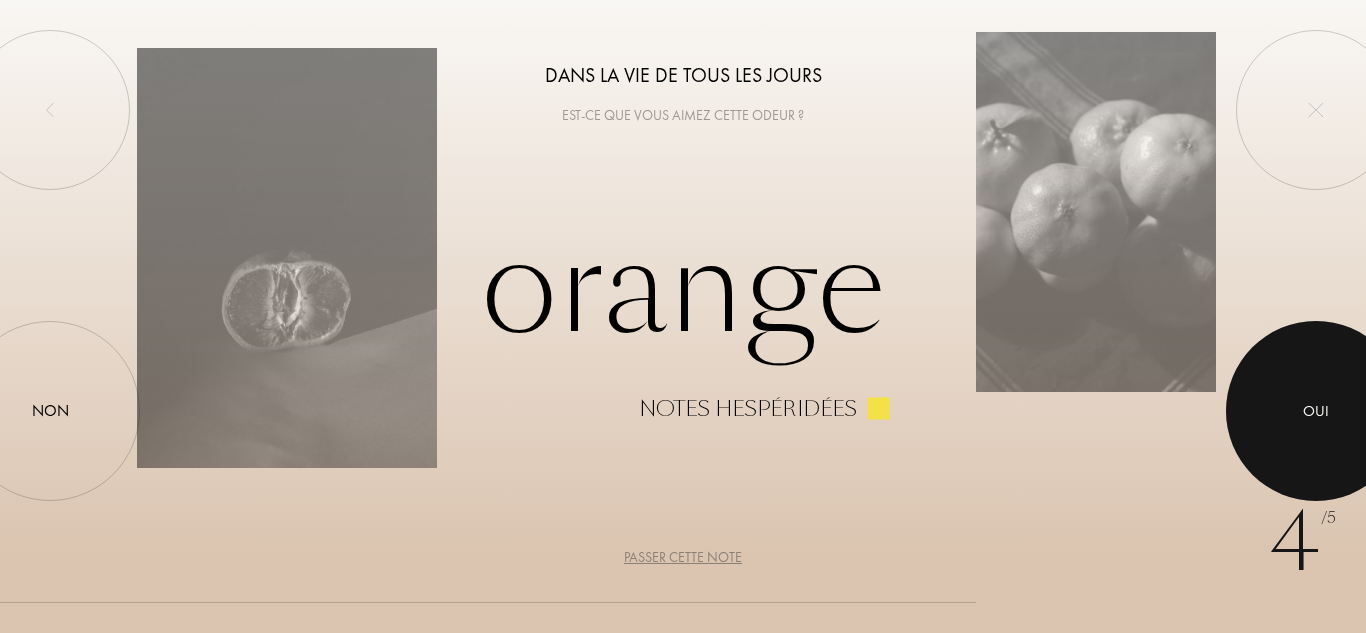 click at bounding box center (1316, 411) 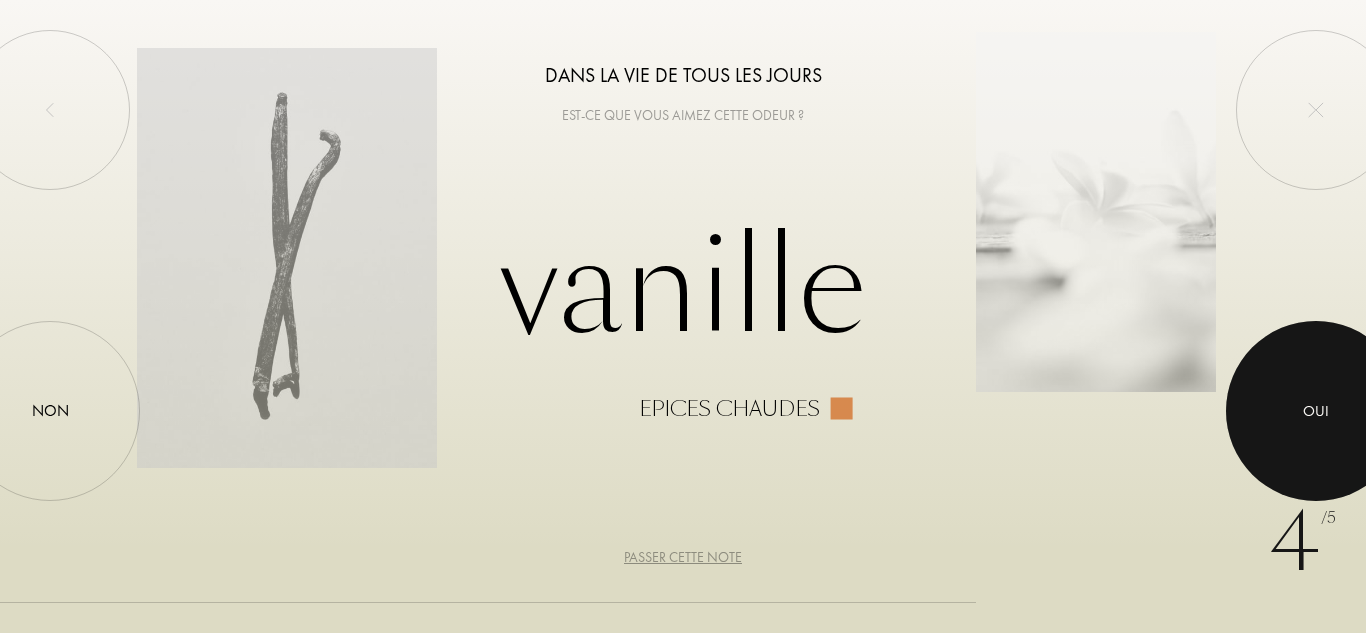 click at bounding box center (1316, 411) 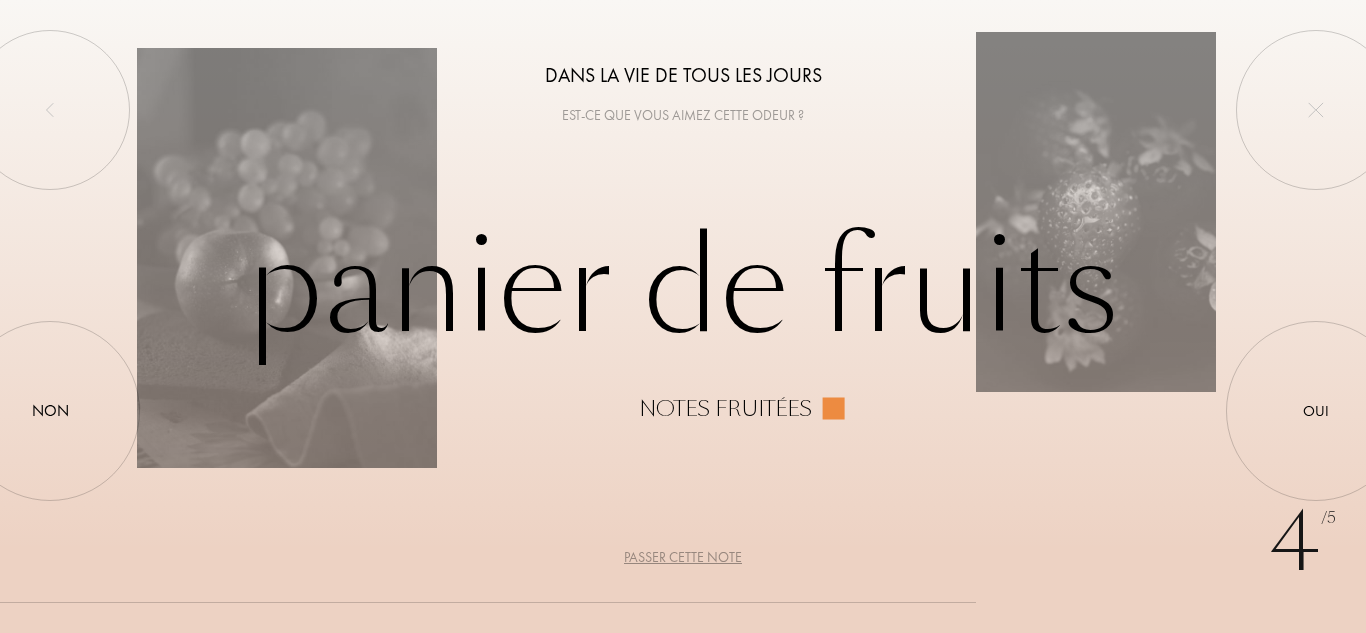 click on "Passer cette note" at bounding box center [683, 557] 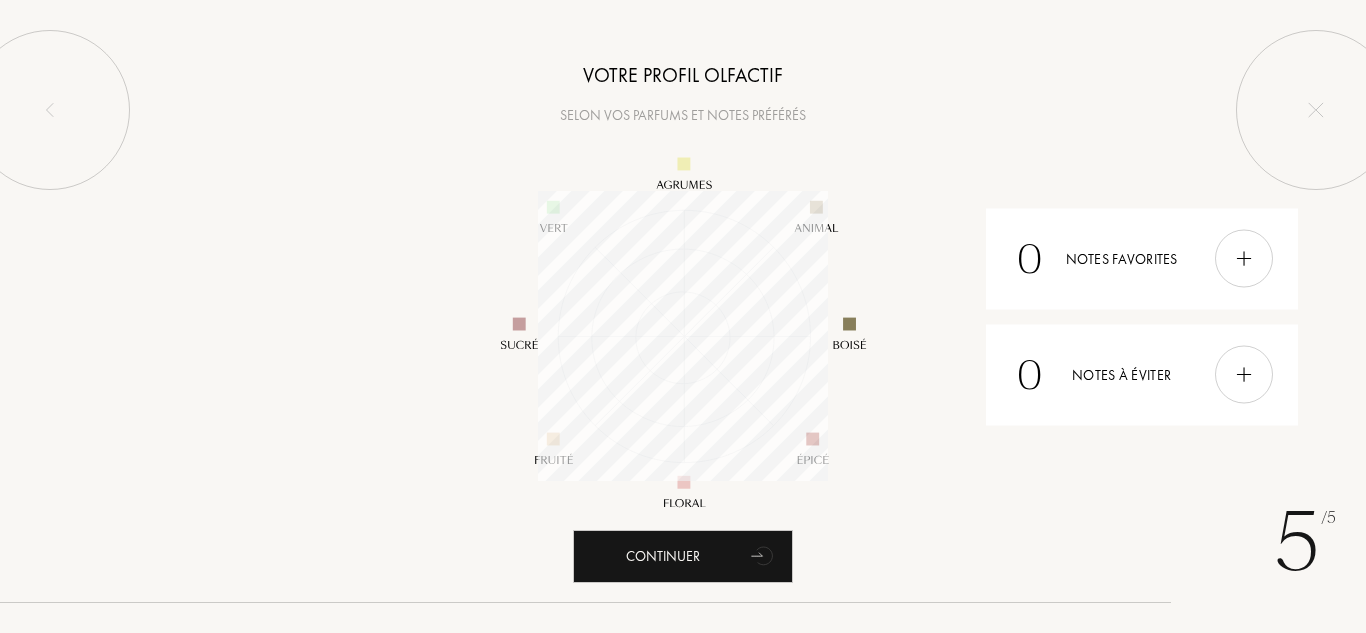 scroll, scrollTop: 999710, scrollLeft: 999710, axis: both 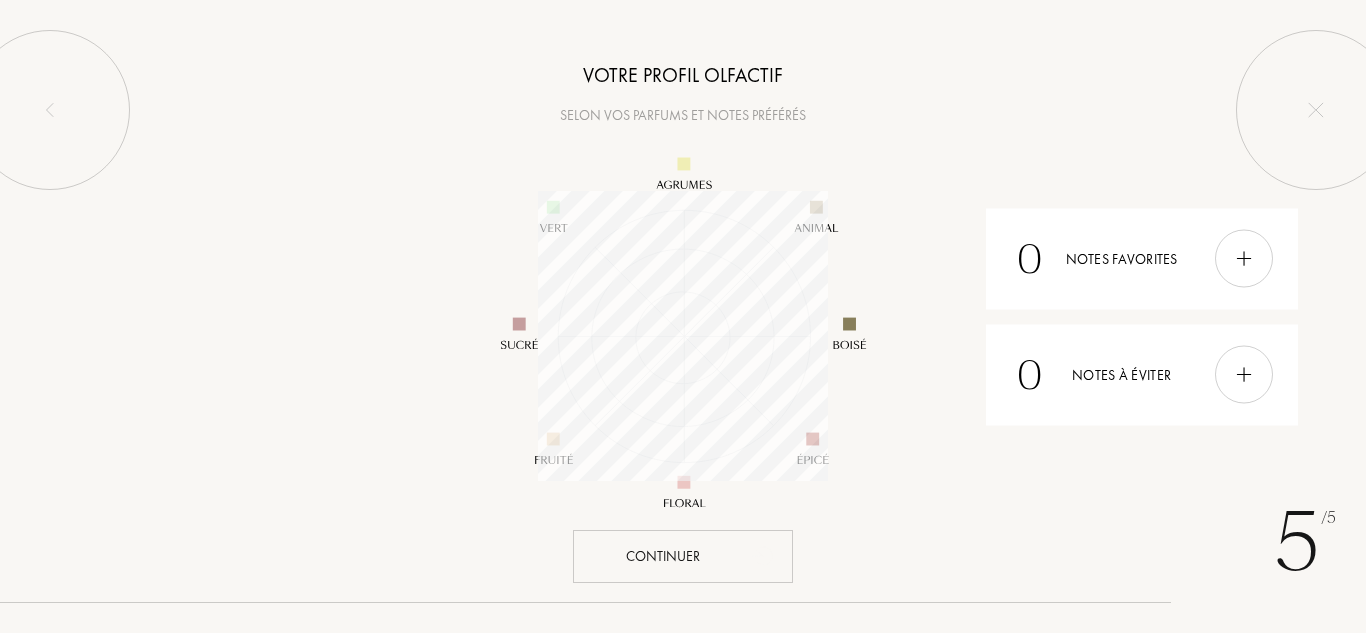 click on "Continuer" at bounding box center (683, 556) 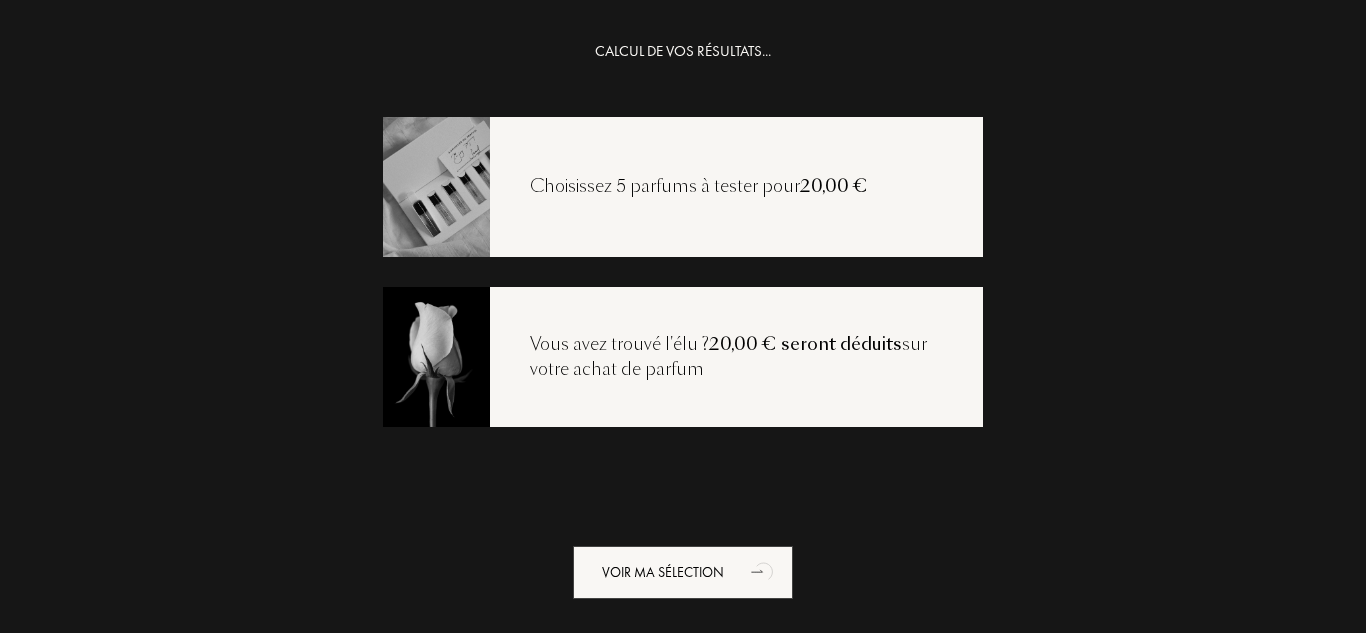 scroll, scrollTop: 40, scrollLeft: 0, axis: vertical 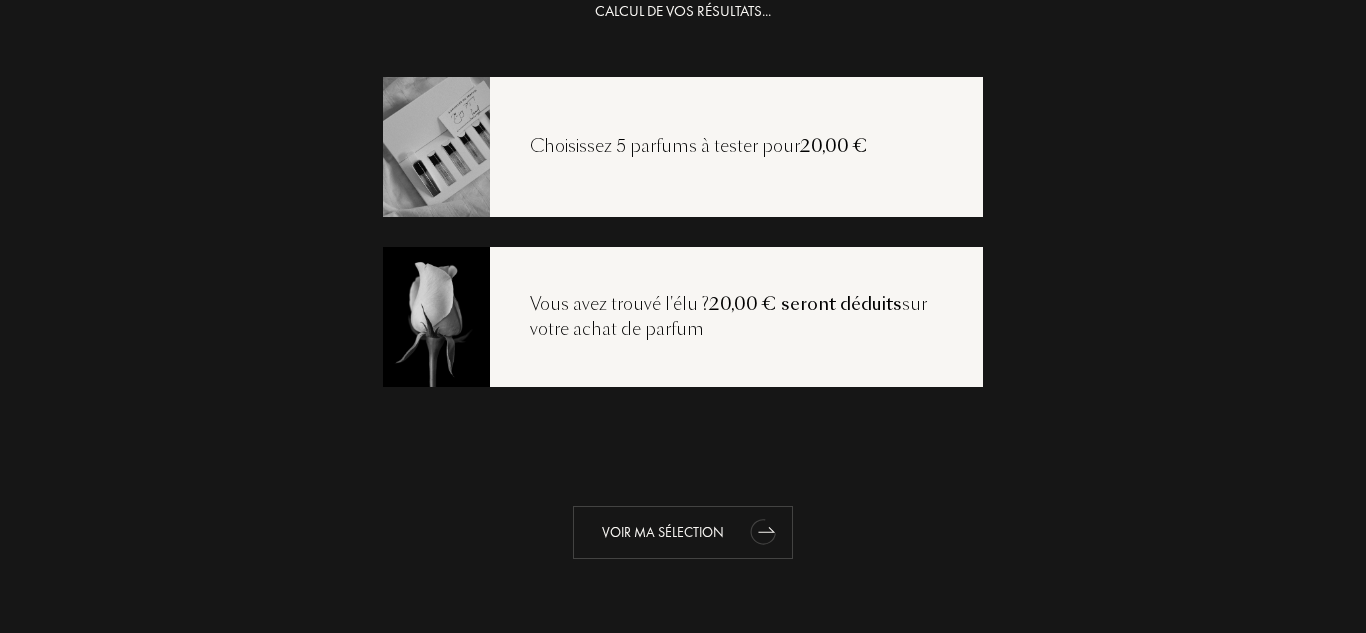 click on "Voir ma sélection" at bounding box center [683, 532] 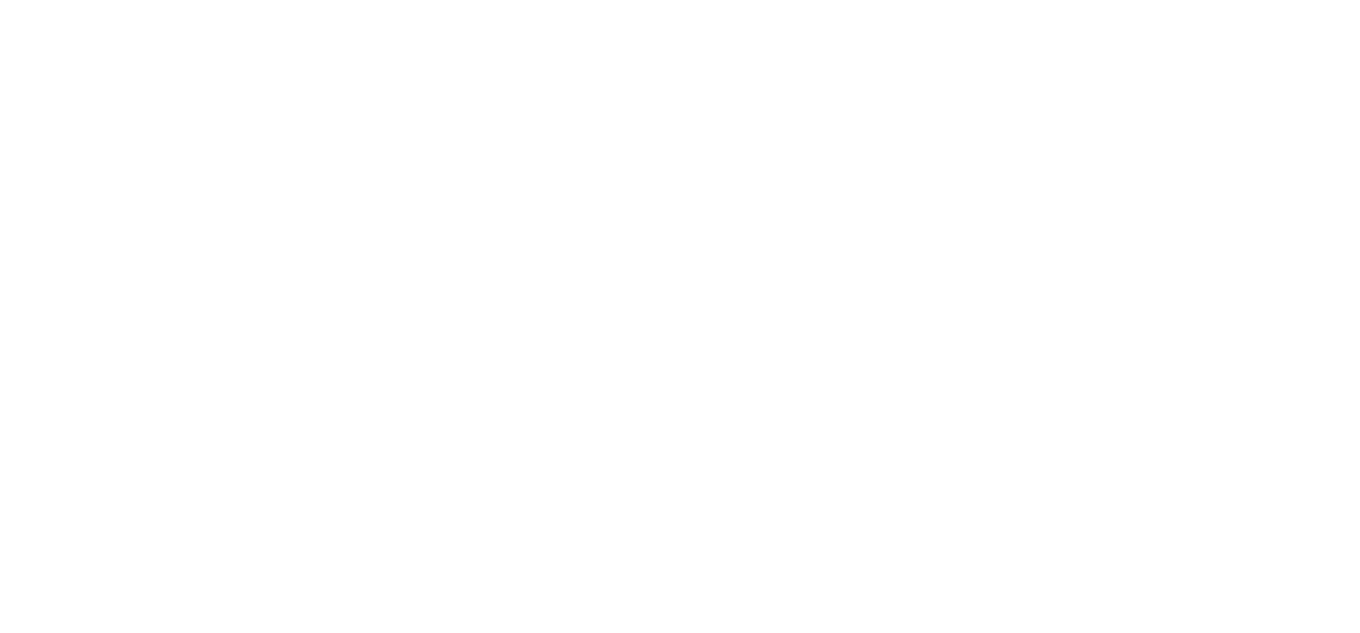 select on "FR" 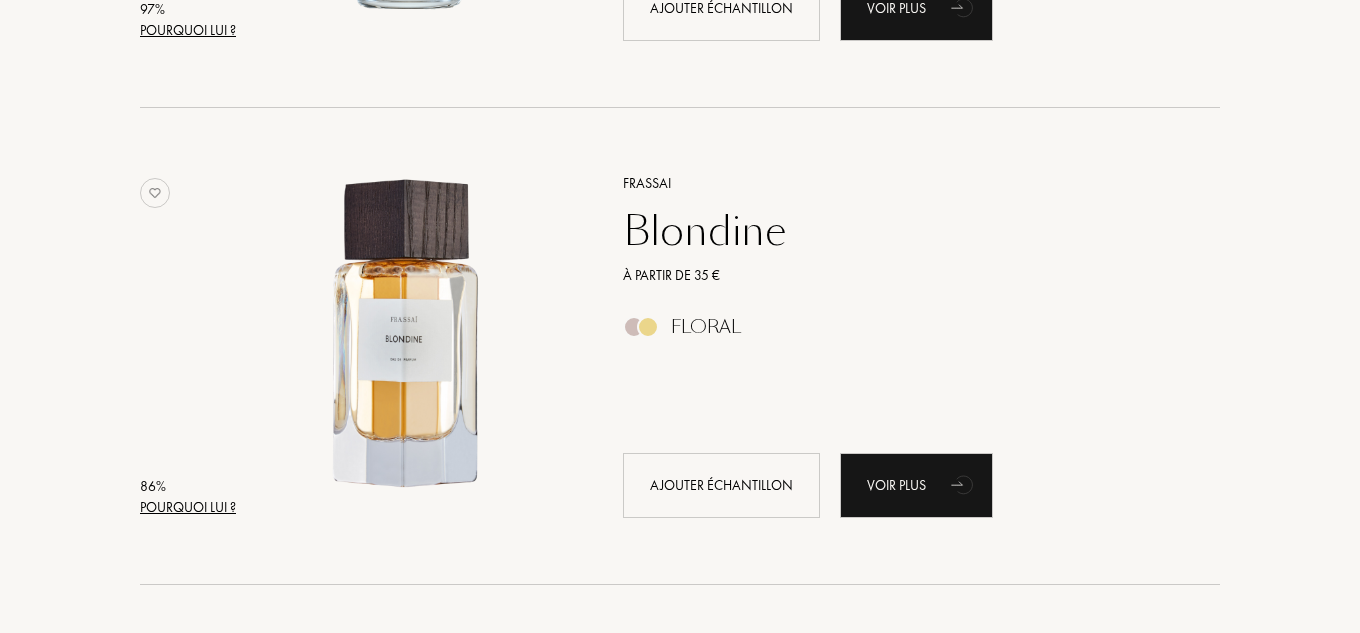 scroll, scrollTop: 1175, scrollLeft: 0, axis: vertical 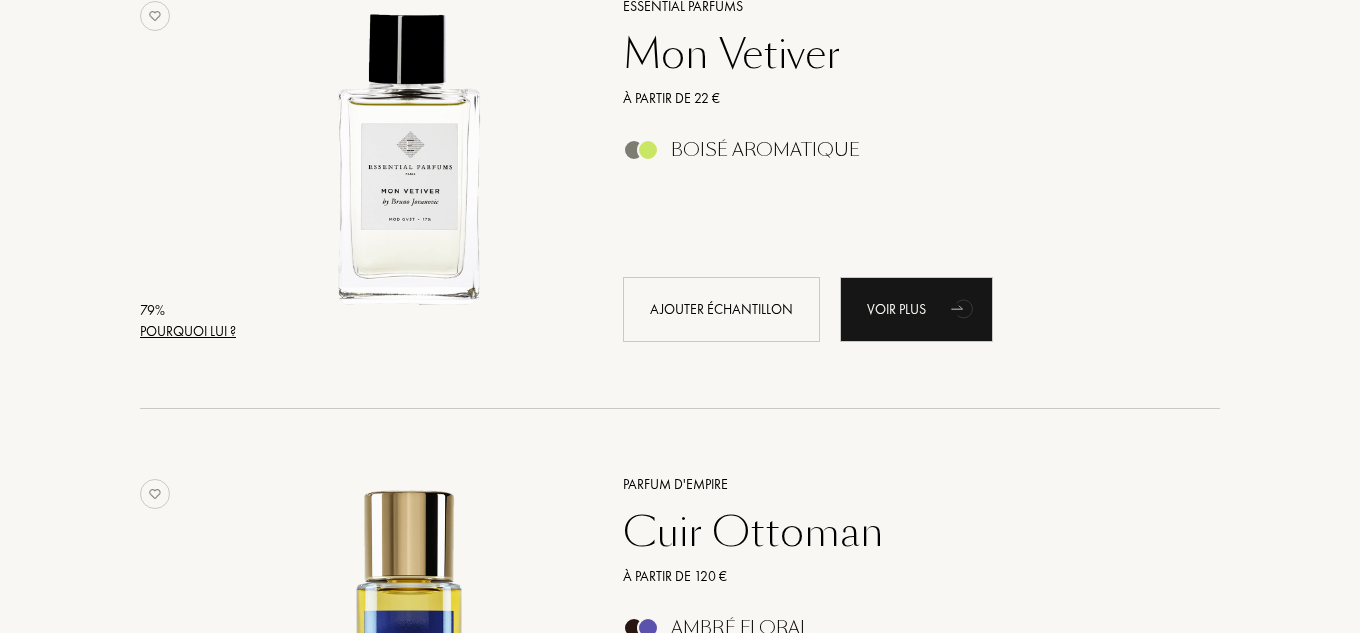 drag, startPoint x: 1356, startPoint y: 440, endPoint x: 1365, endPoint y: 474, distance: 35.17101 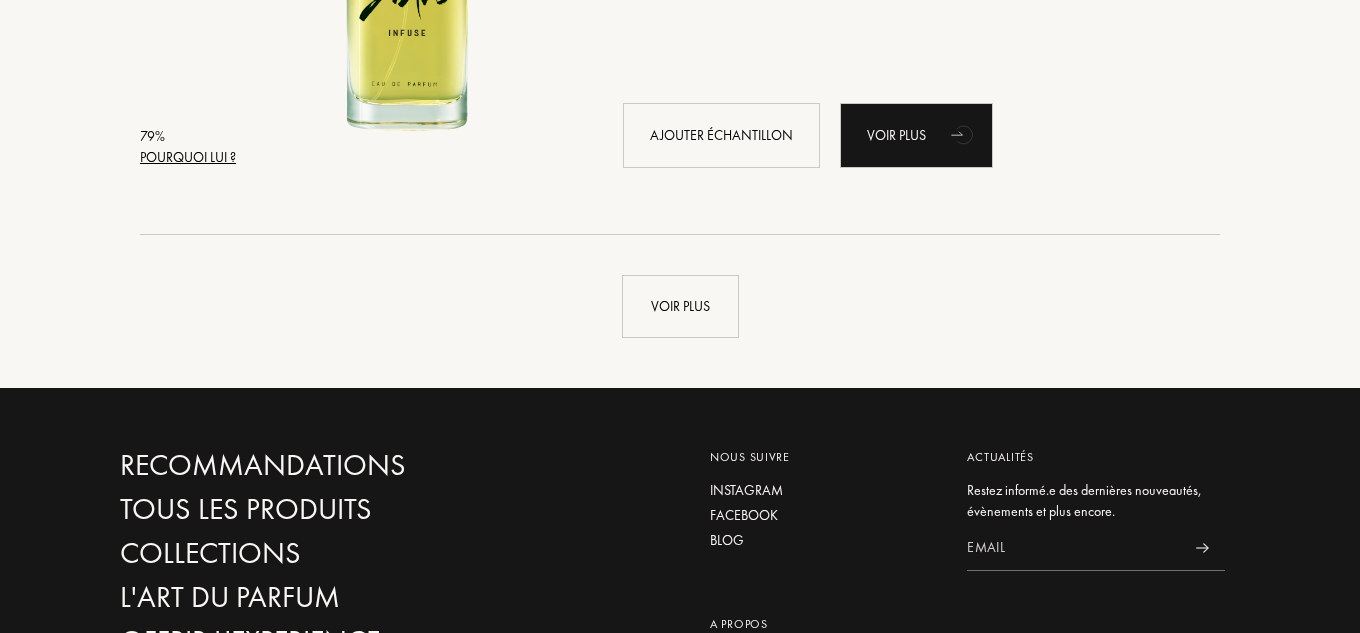 scroll, scrollTop: 4878, scrollLeft: 0, axis: vertical 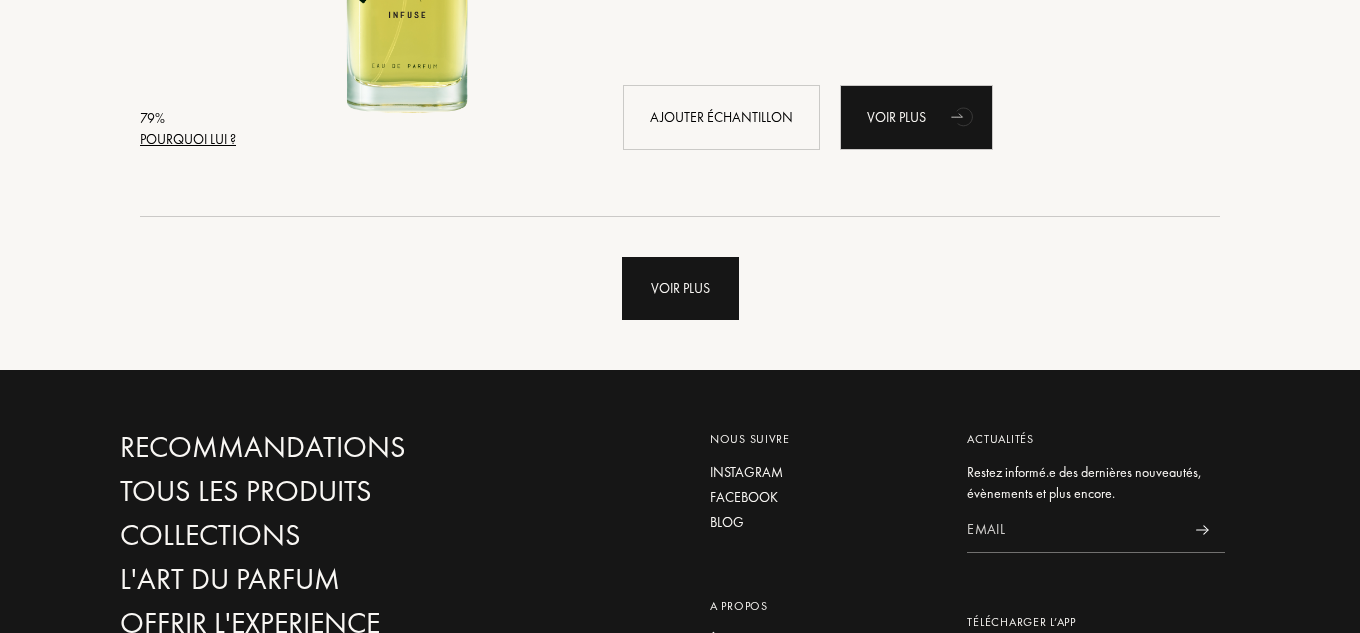 click on "Voir plus" at bounding box center [680, 288] 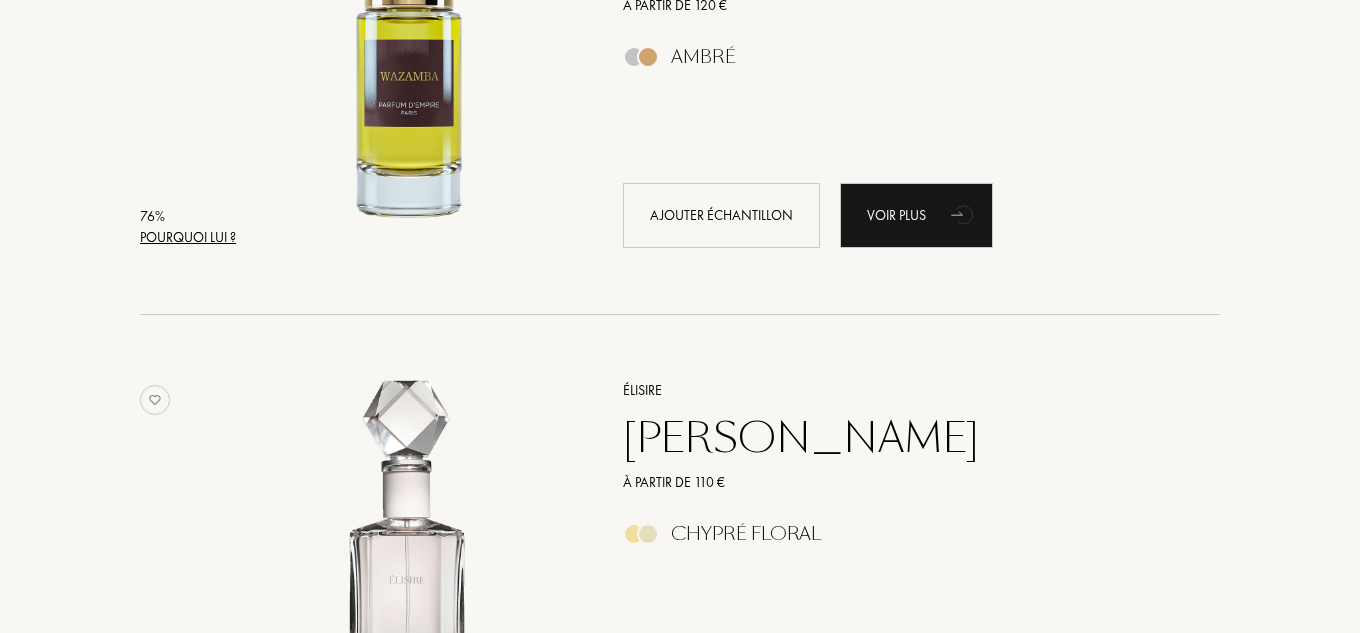 scroll, scrollTop: 8155, scrollLeft: 0, axis: vertical 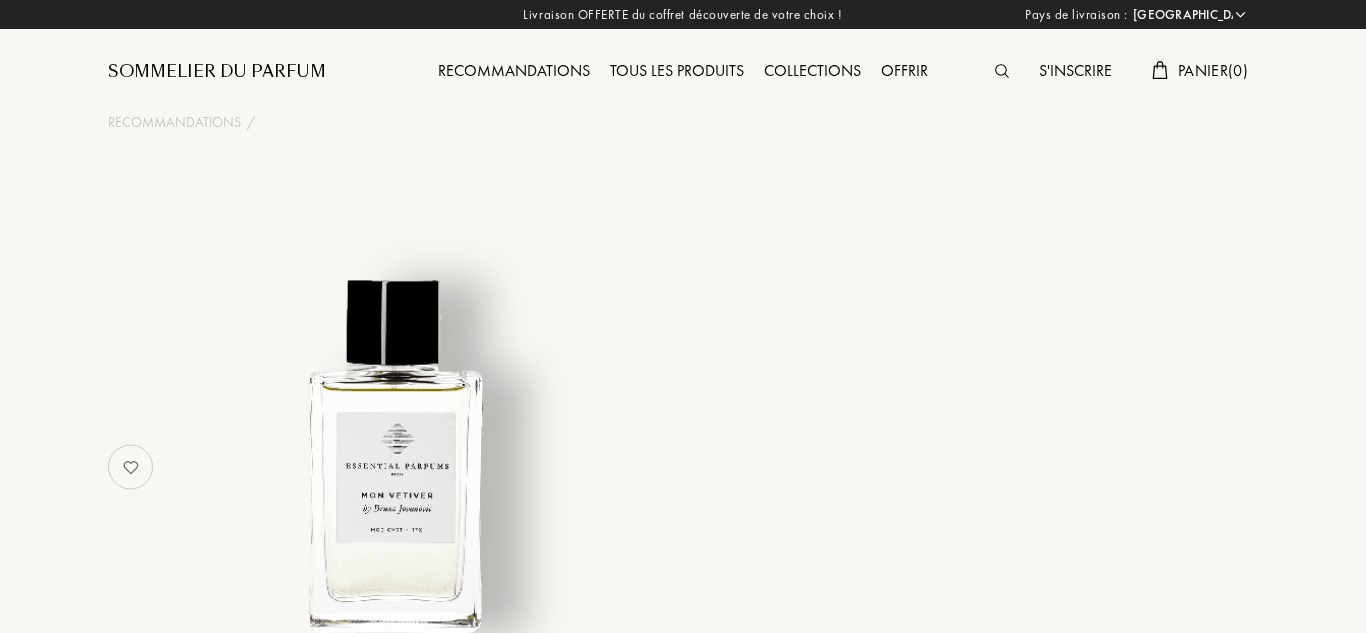select on "FR" 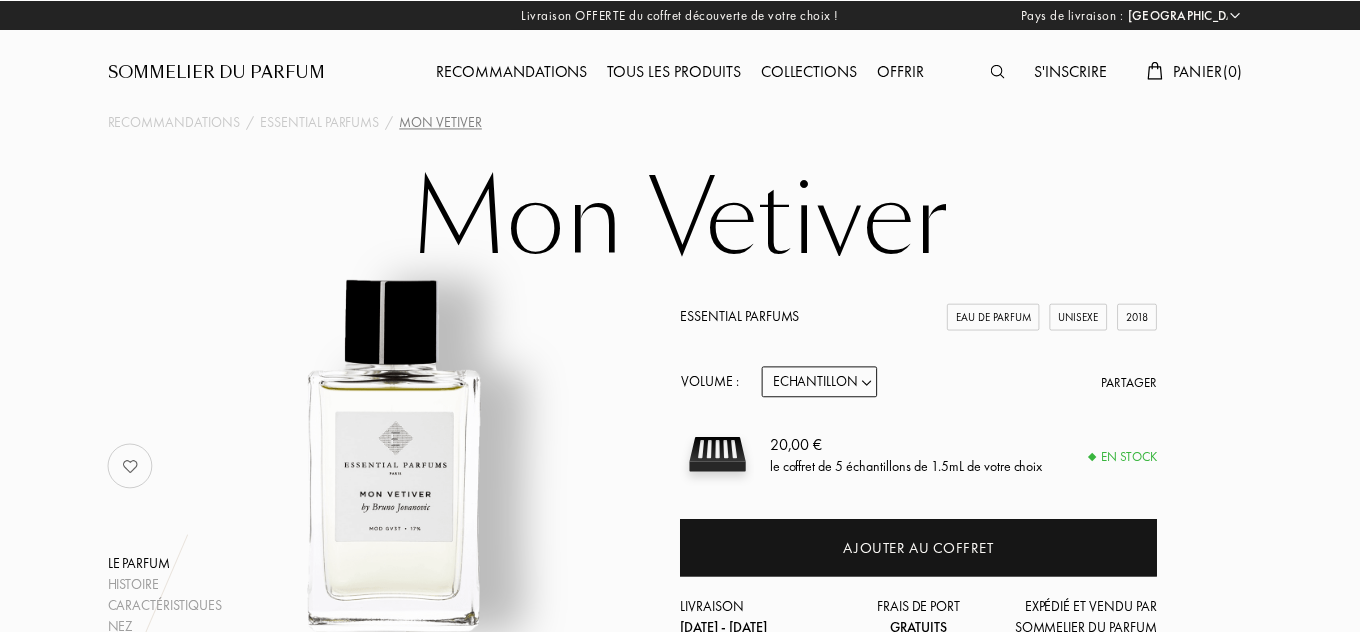 scroll, scrollTop: 0, scrollLeft: 0, axis: both 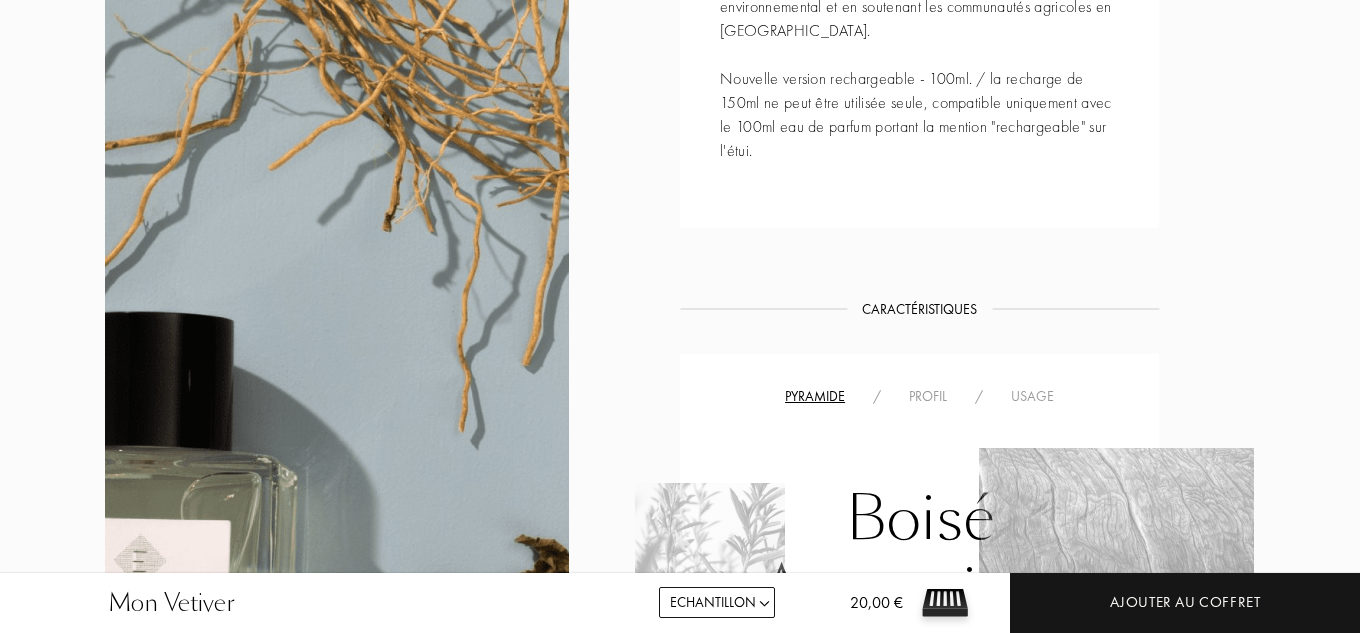 click on "Boisé Aromatique Notes de tête Citron vert 21 % Gin 16 % Notes de coeur Genévrier 14 % Lavande 8 % Gentiane 4 % Notes de fond Vétiver 25 % Cashmeran 7 % Patchouli 5 %" at bounding box center (919, 698) 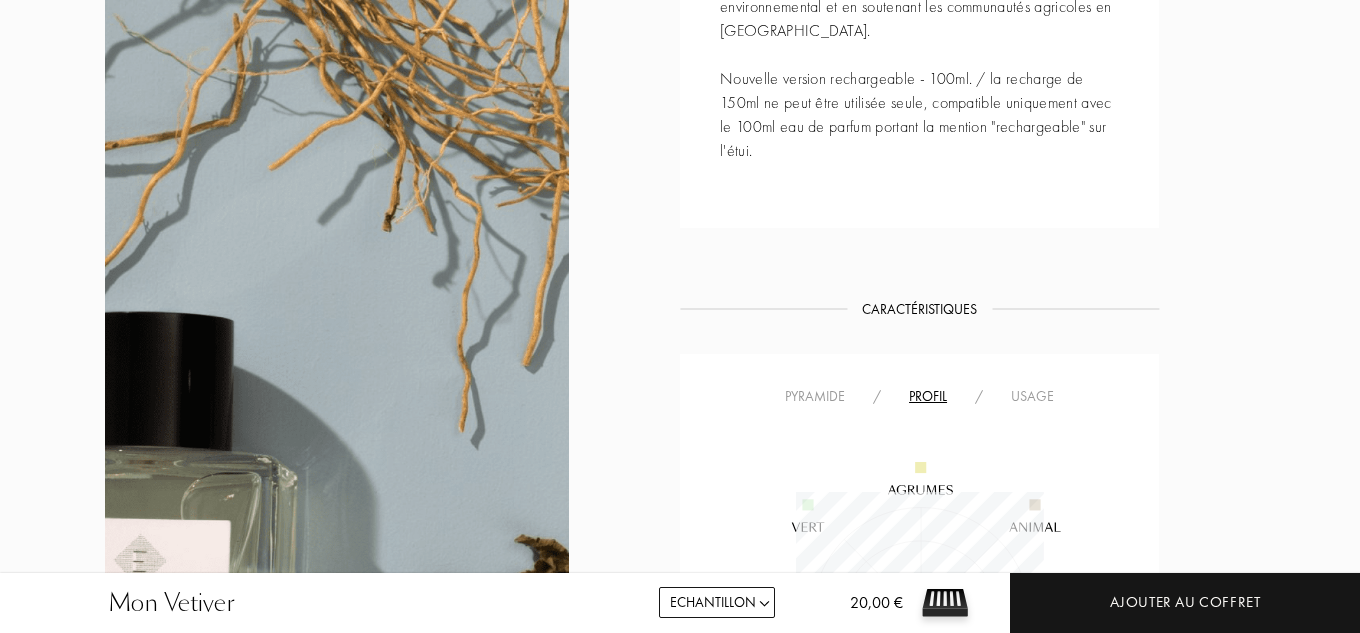 scroll, scrollTop: 999752, scrollLeft: 999752, axis: both 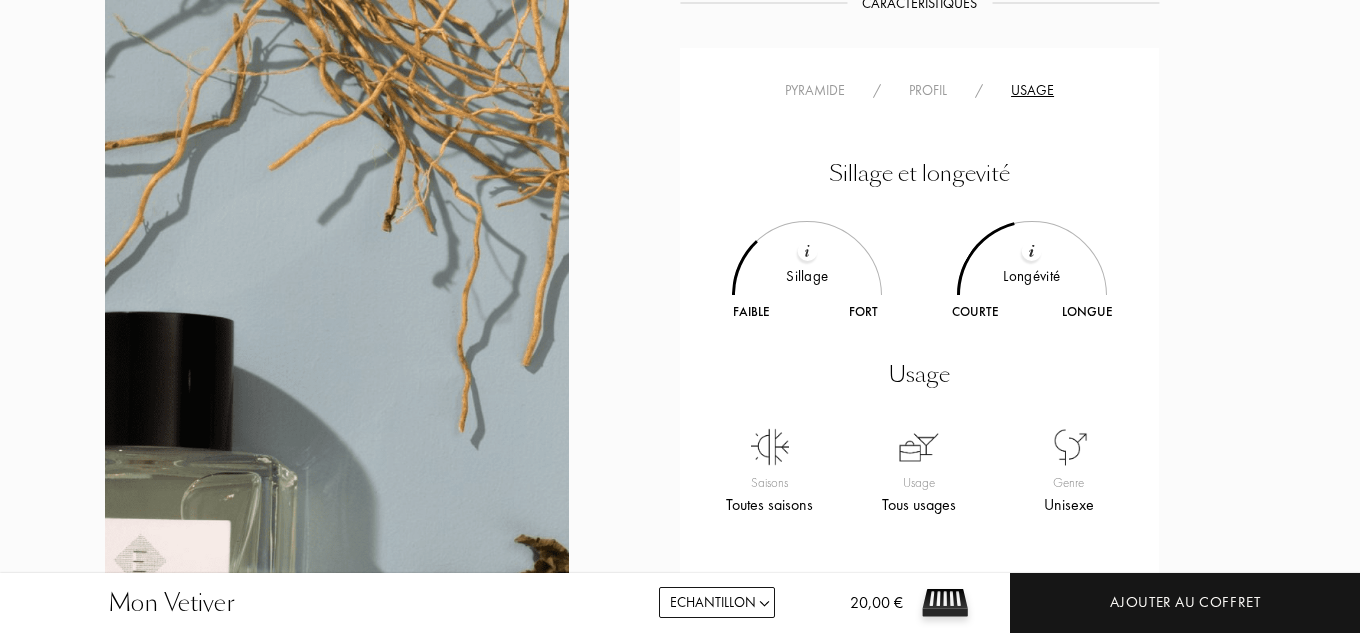 click at bounding box center (807, 250) 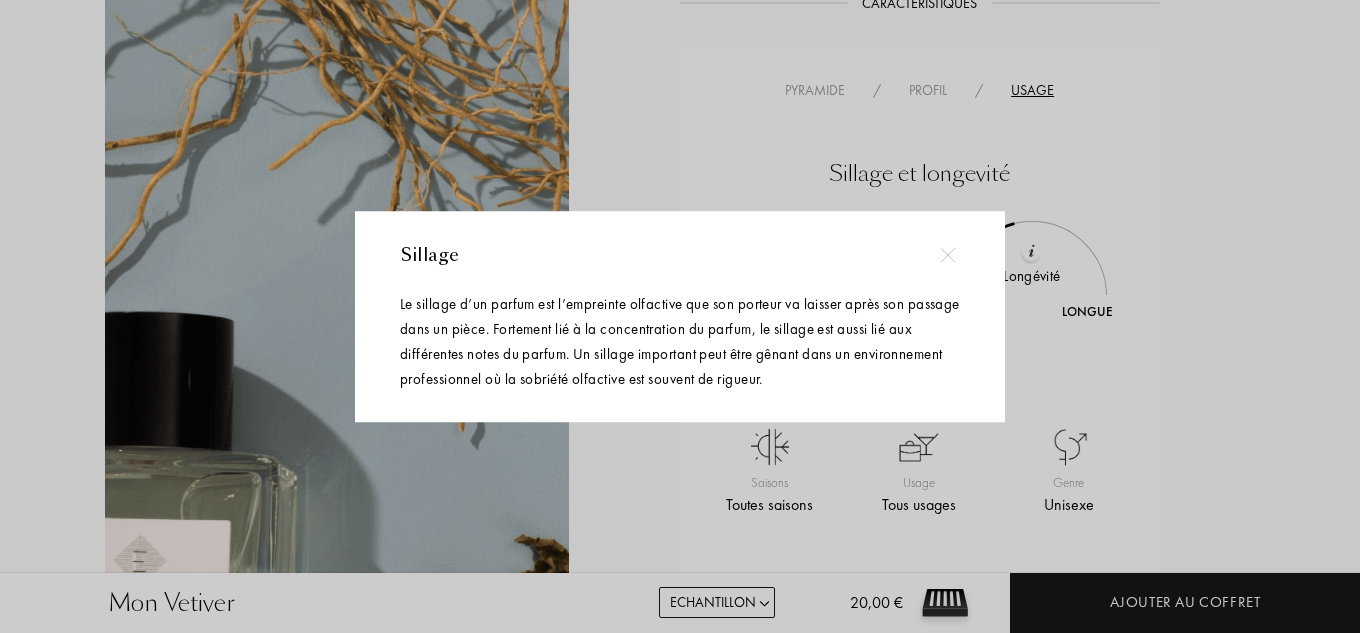 click at bounding box center (683, 316) 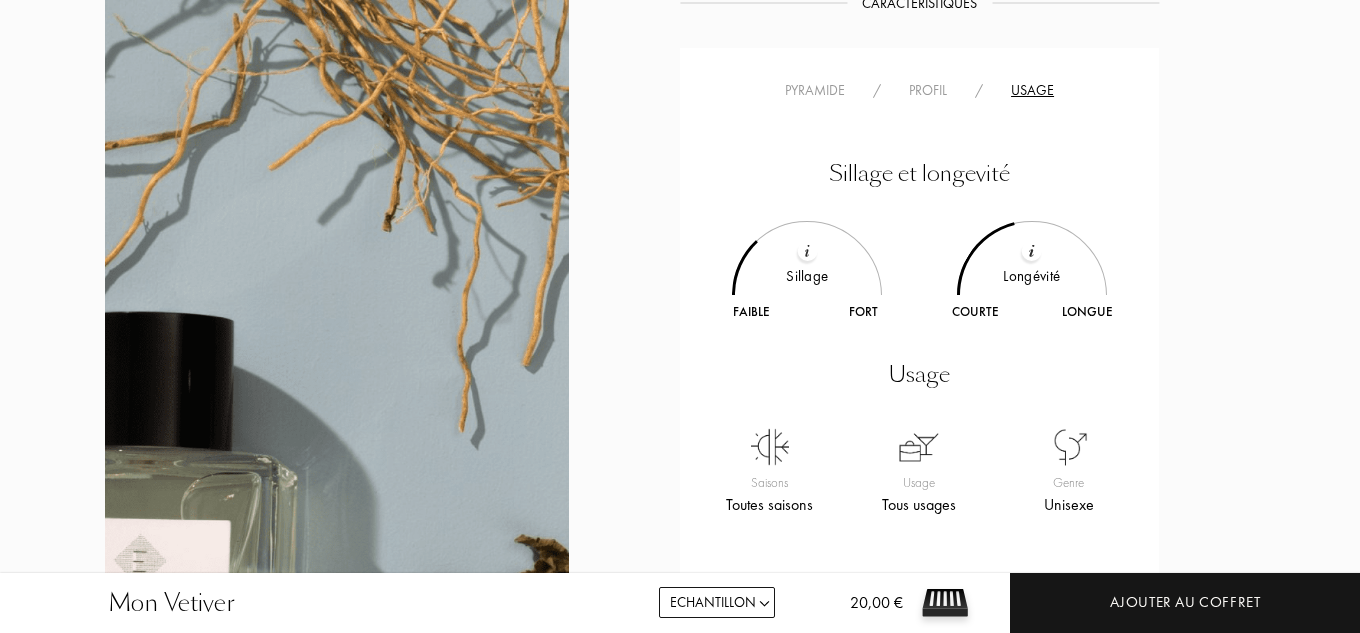 click at bounding box center [1032, 251] 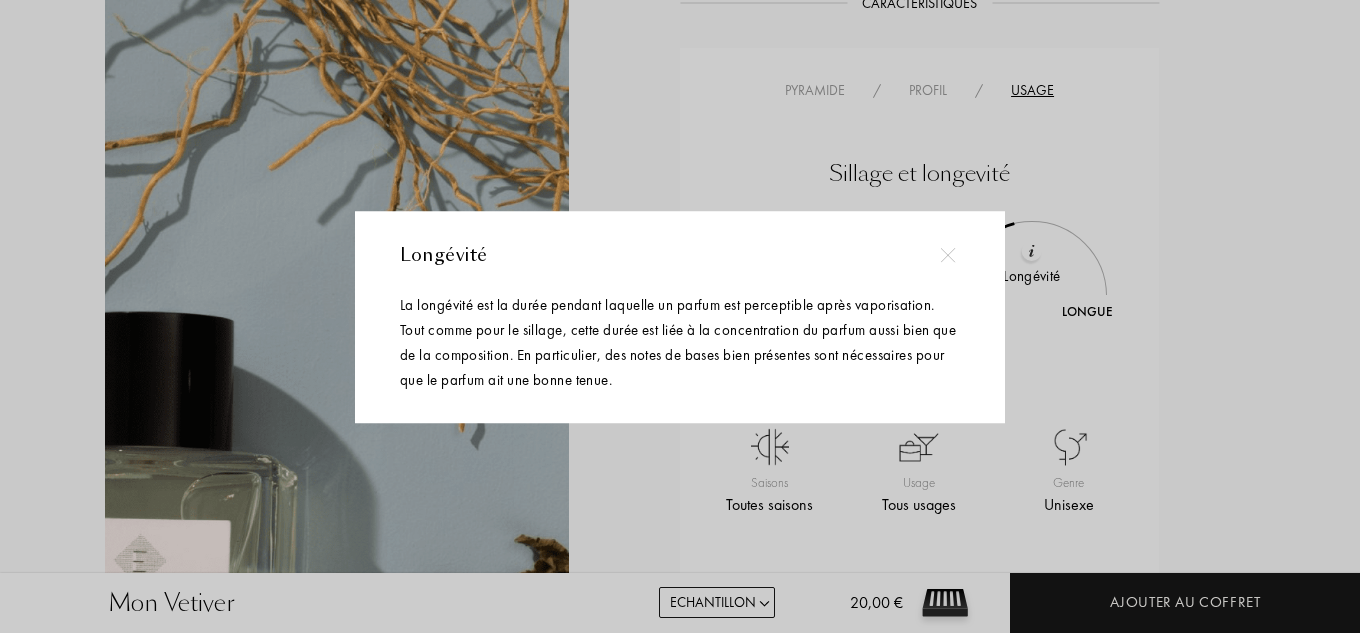 click at bounding box center [683, 316] 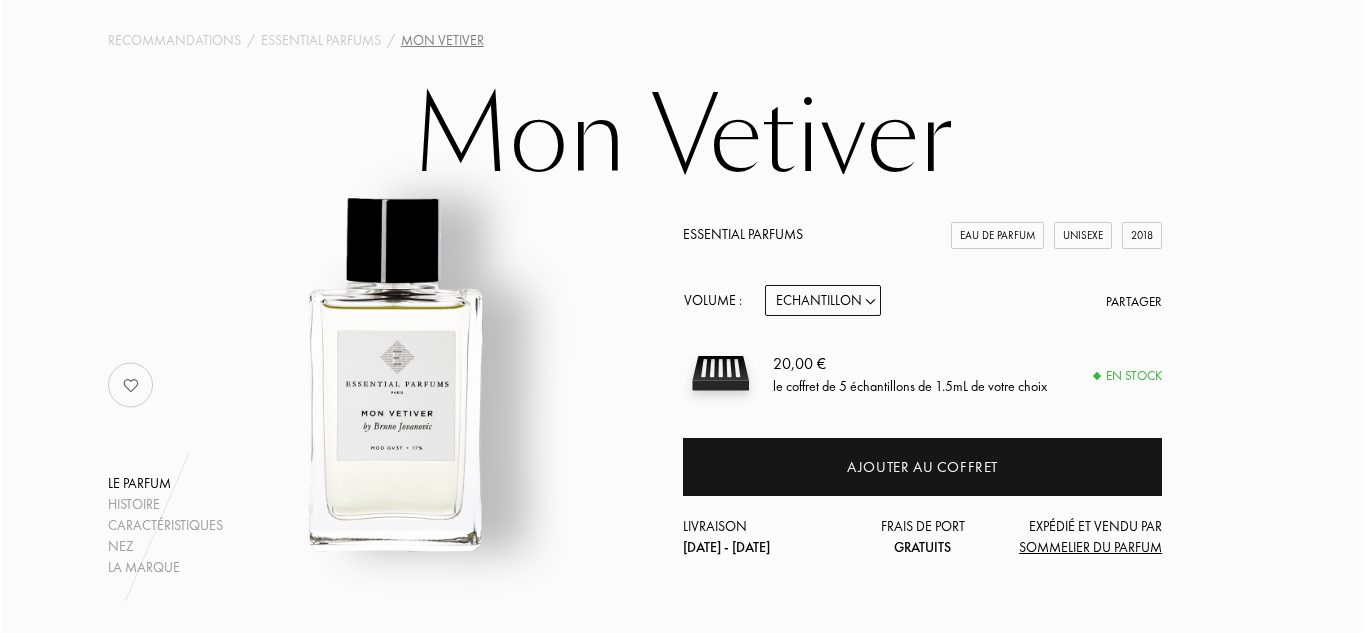scroll, scrollTop: 0, scrollLeft: 0, axis: both 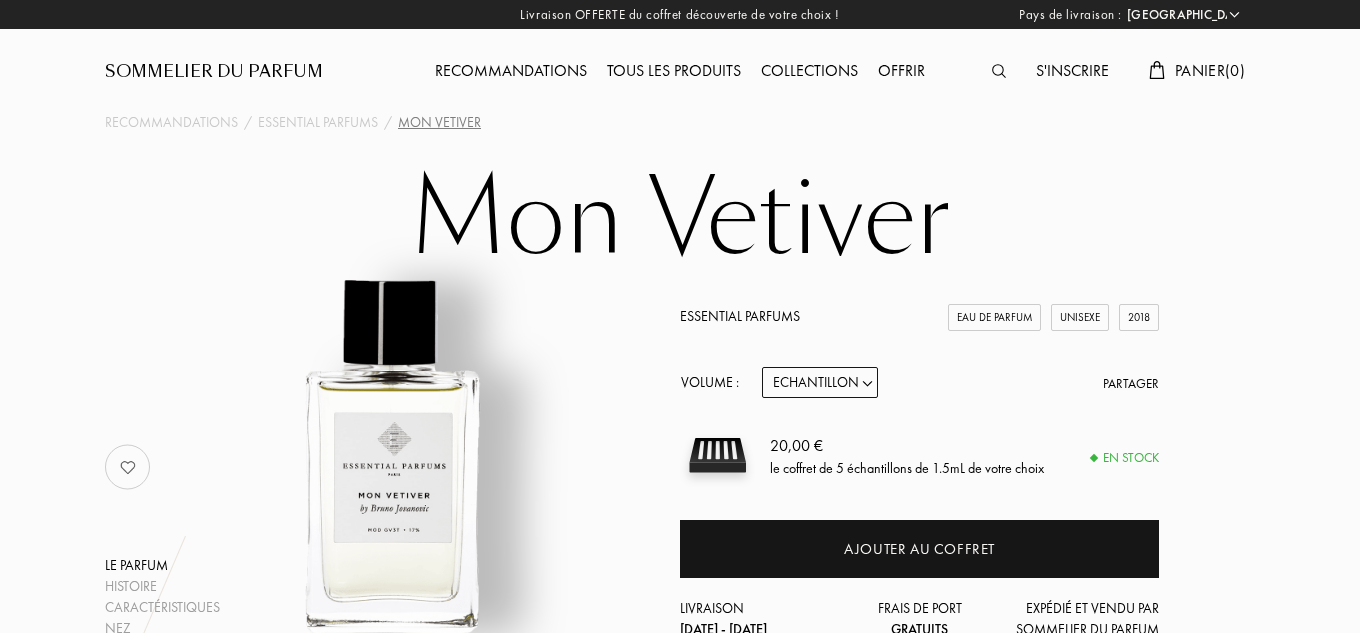 click at bounding box center [999, 71] 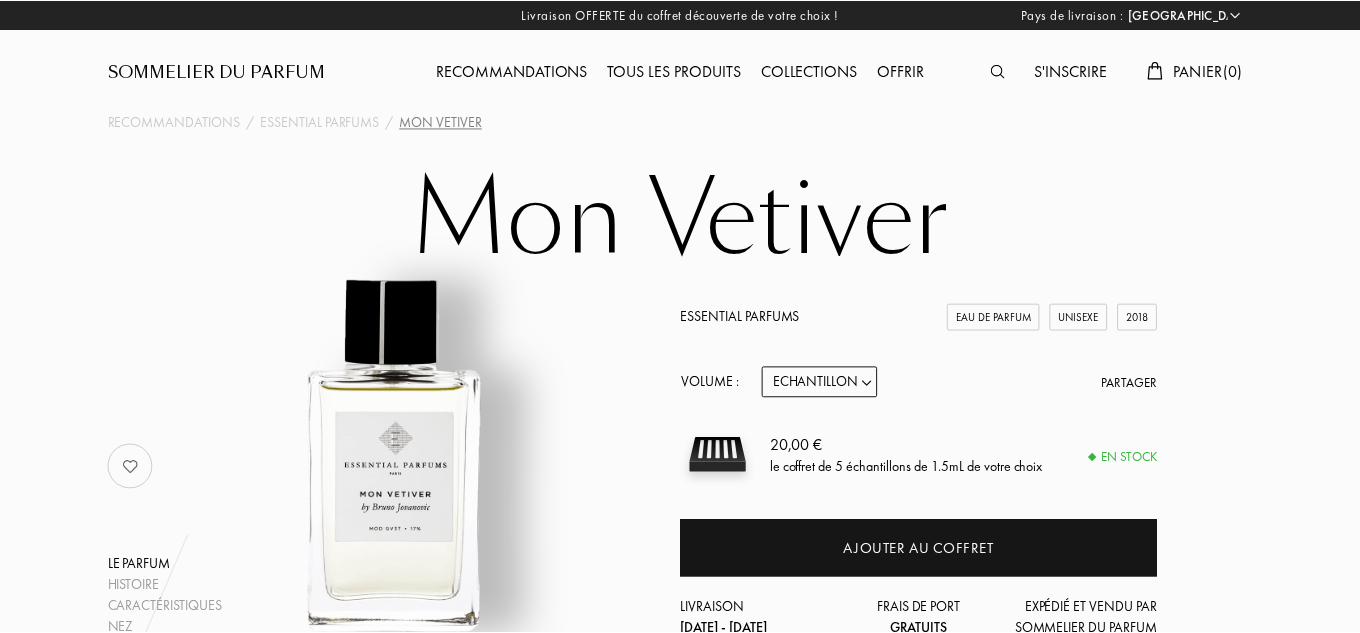 scroll, scrollTop: 1, scrollLeft: 0, axis: vertical 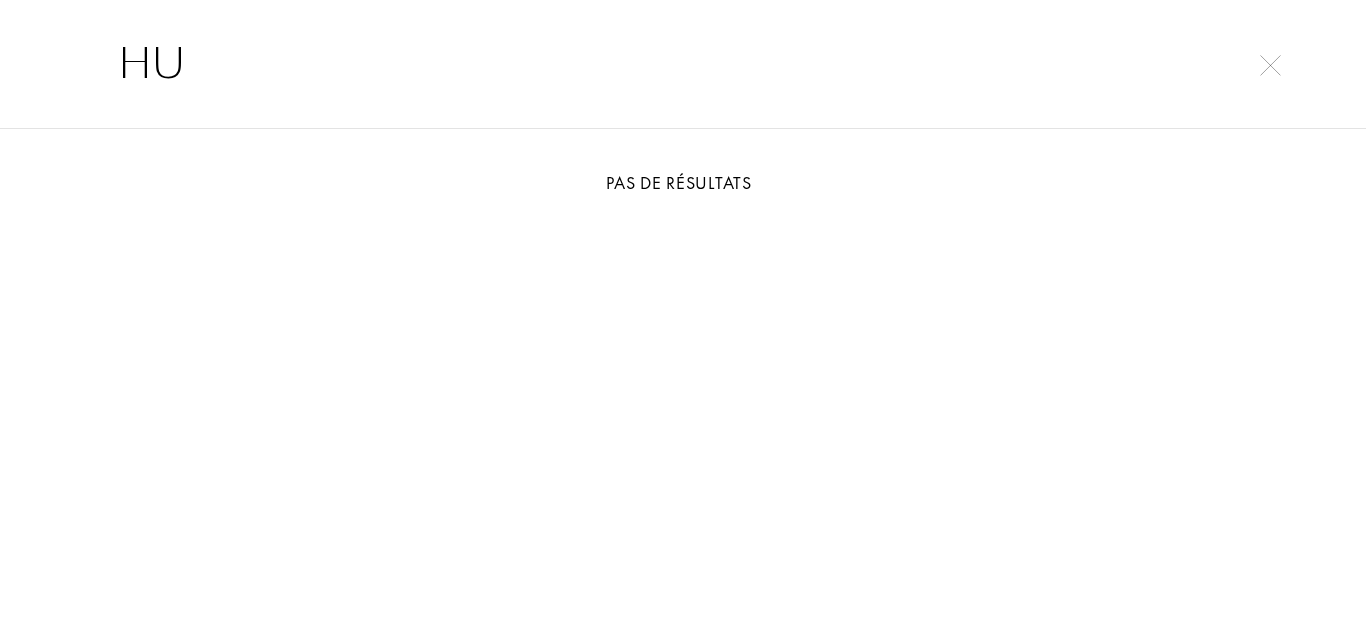 type on "H" 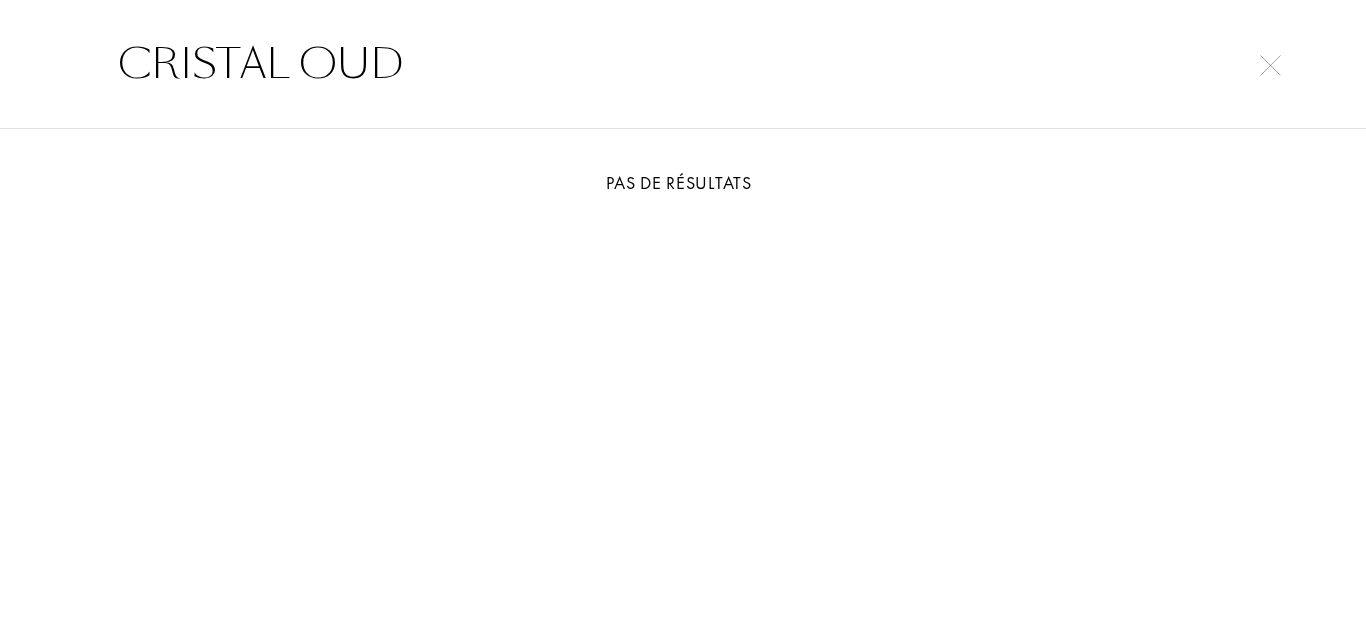 click on "CRISTAL OUD" at bounding box center [683, 64] 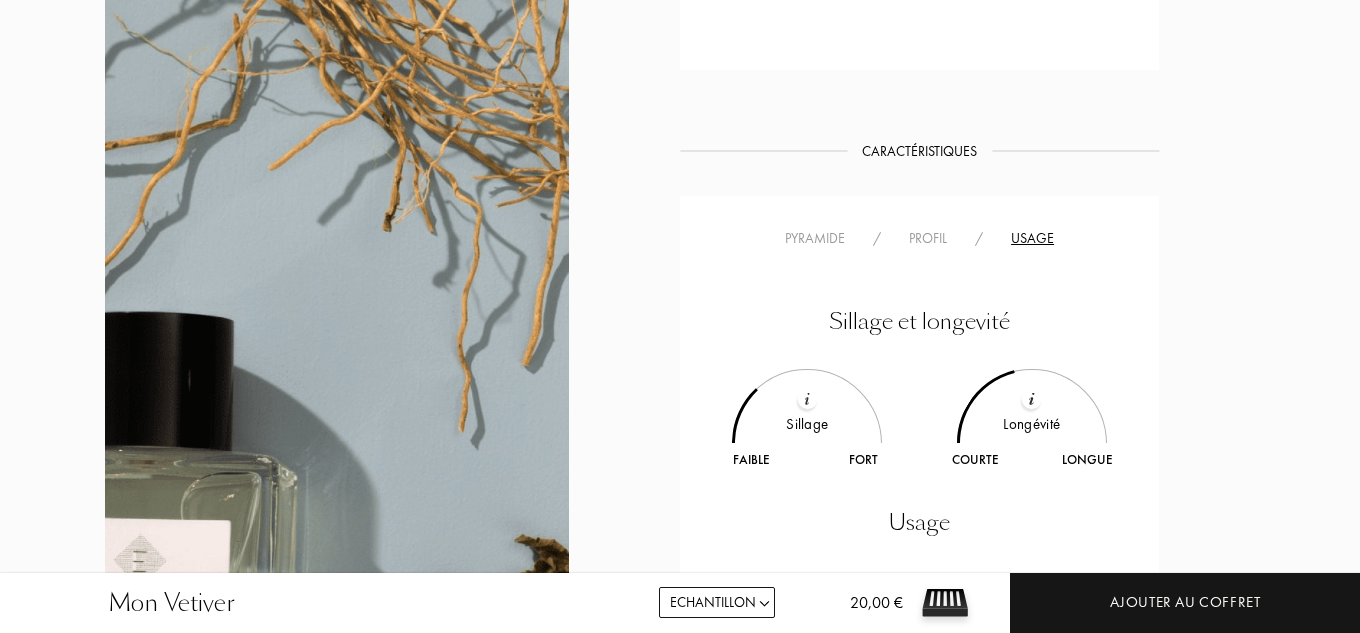 scroll, scrollTop: 0, scrollLeft: 0, axis: both 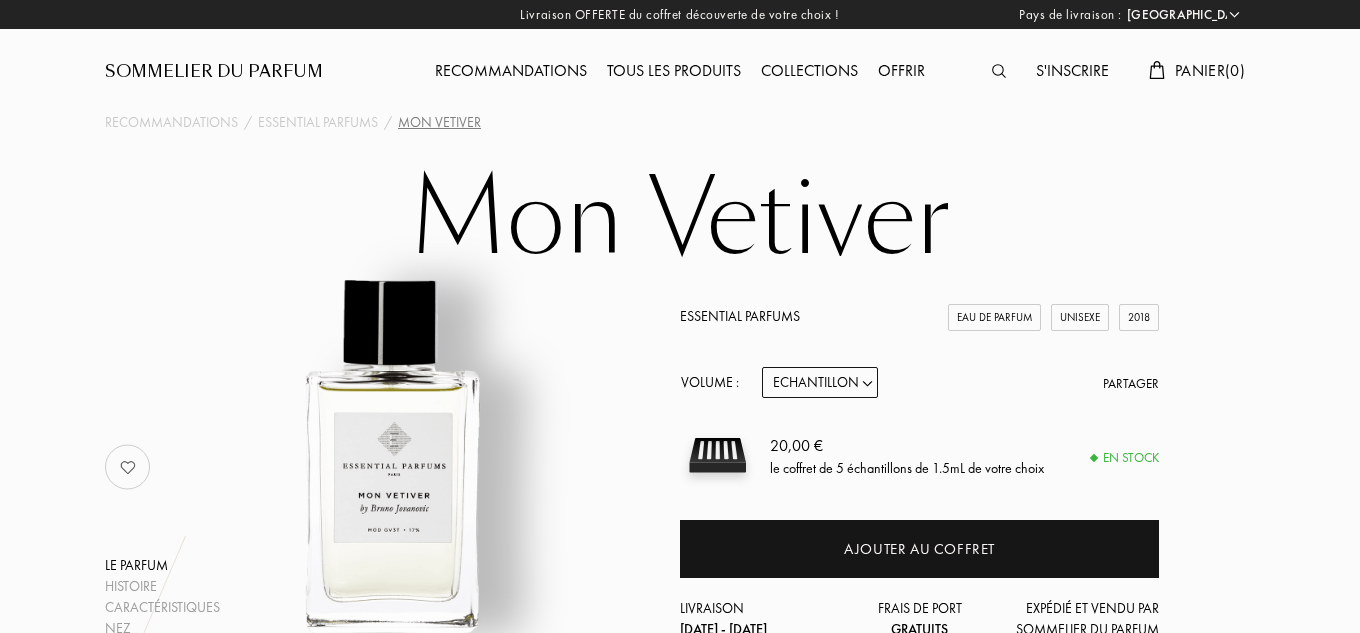 click on "Sommelier du Parfum" at bounding box center [214, 72] 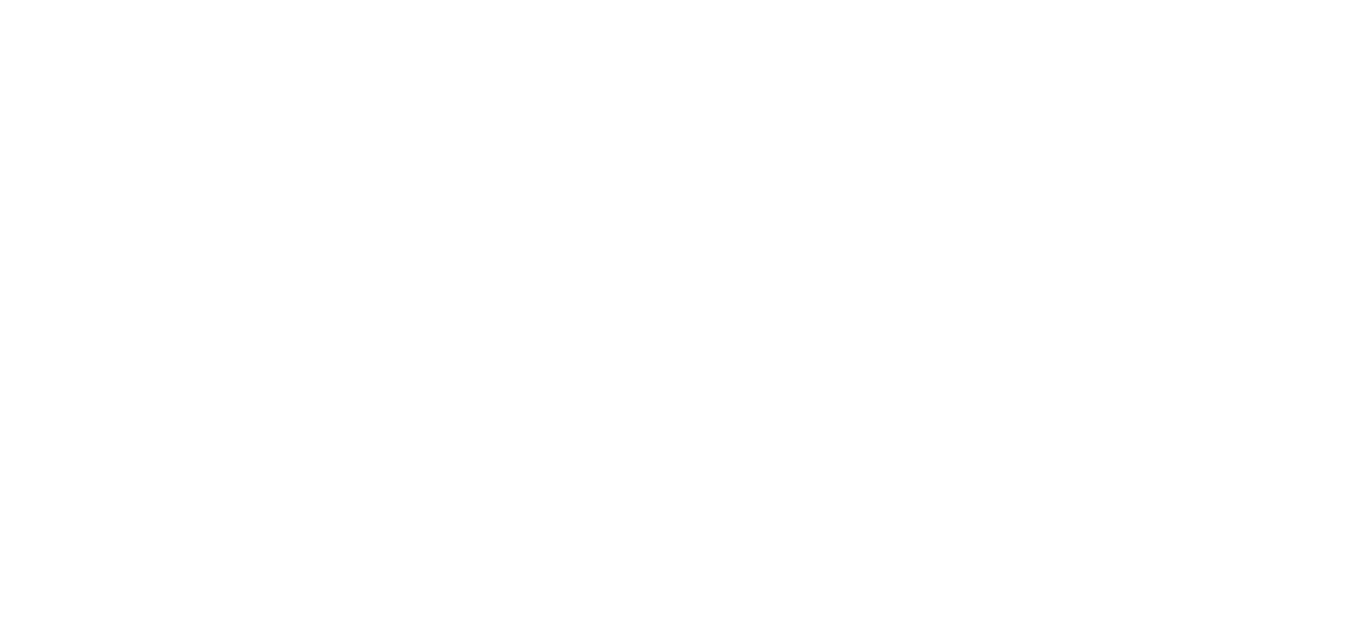 select on "FR" 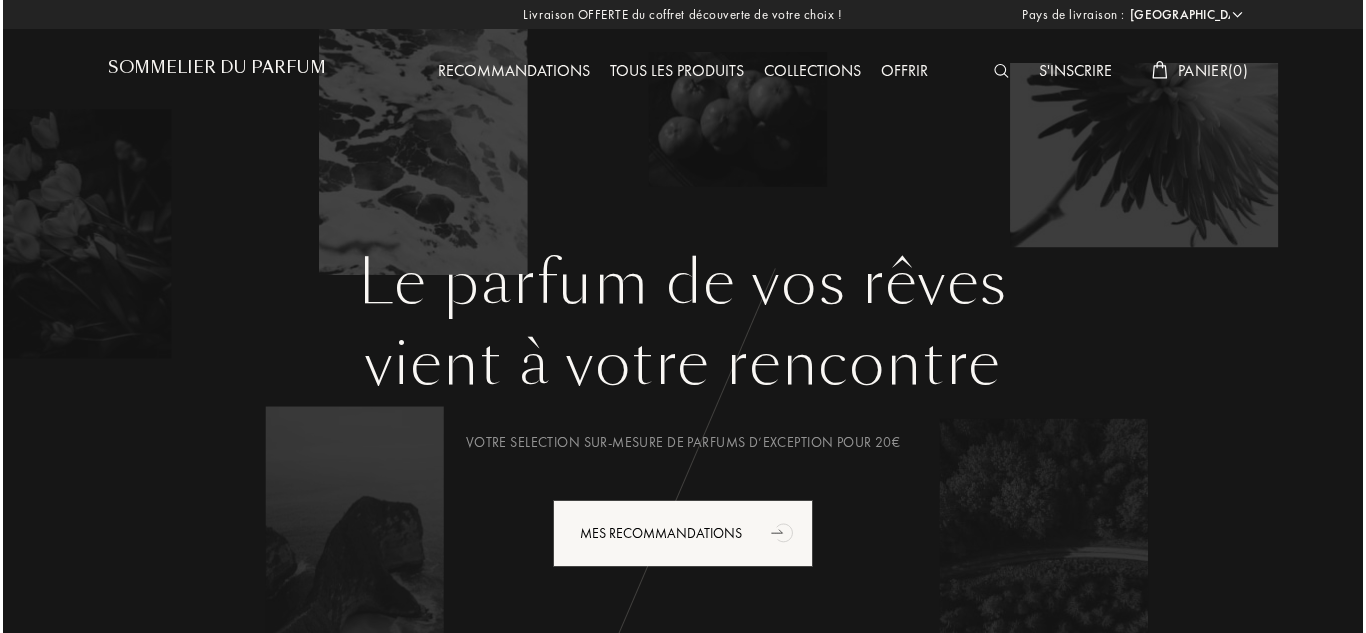 scroll, scrollTop: 0, scrollLeft: 0, axis: both 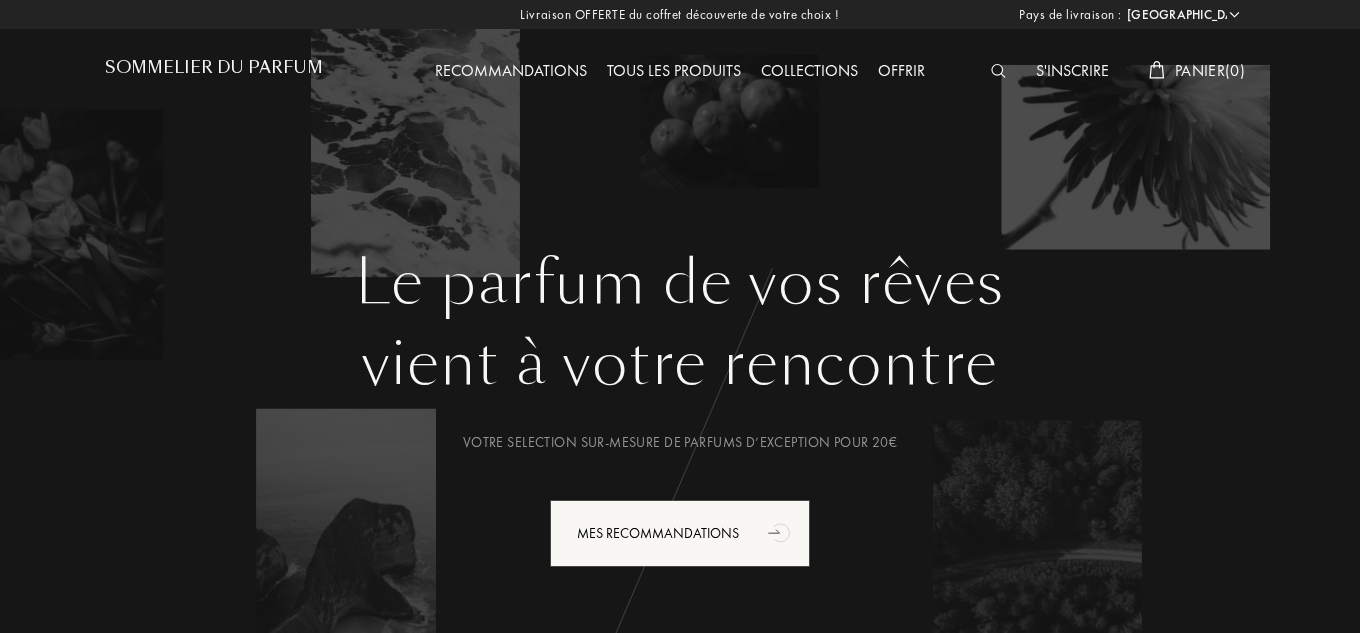 click at bounding box center [998, 71] 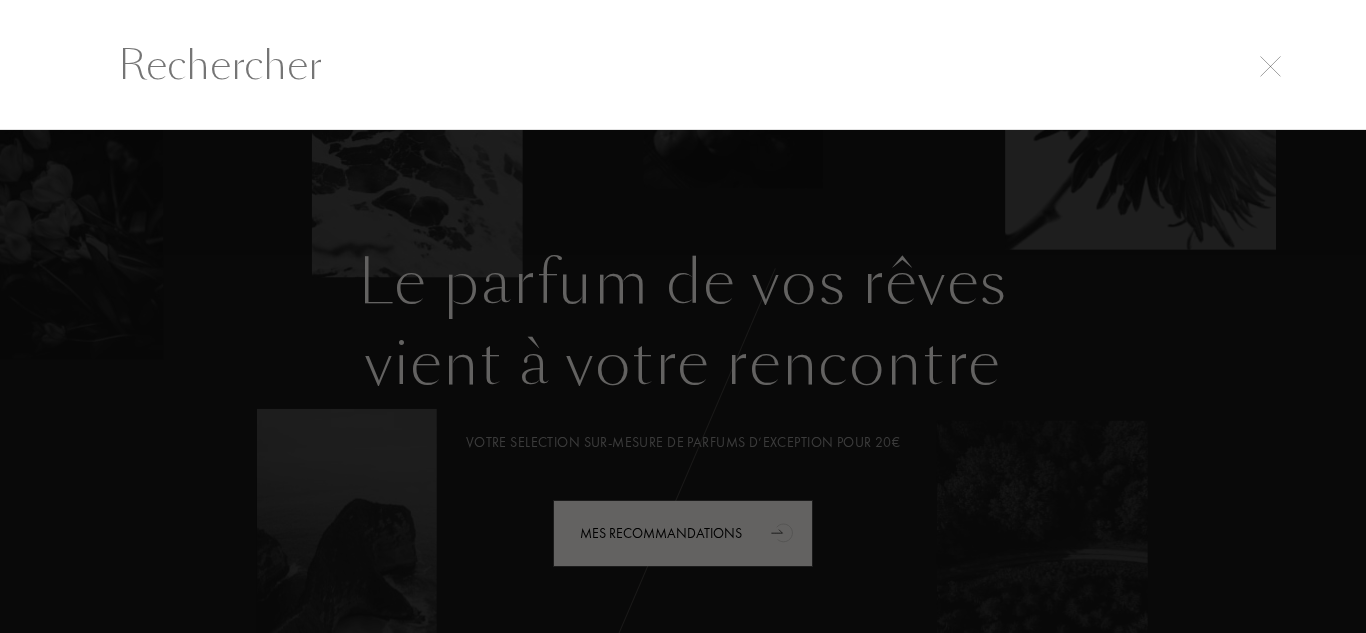 scroll, scrollTop: 1, scrollLeft: 0, axis: vertical 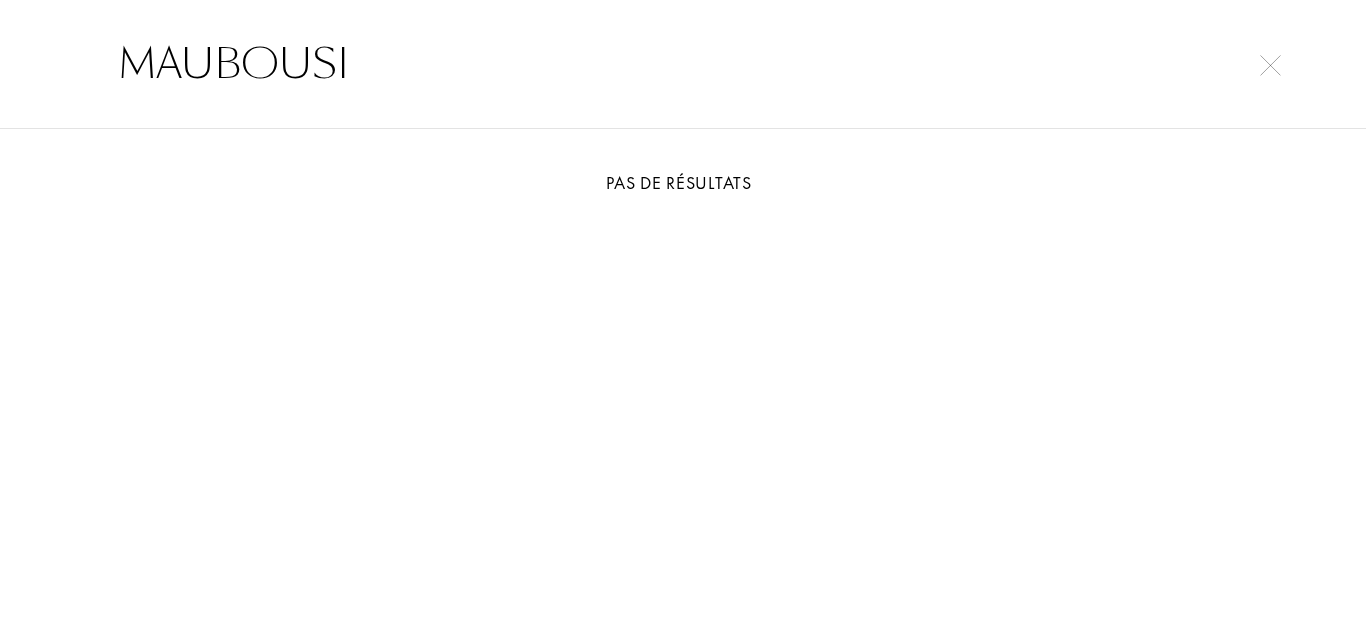 type on "MAUBOUSI" 